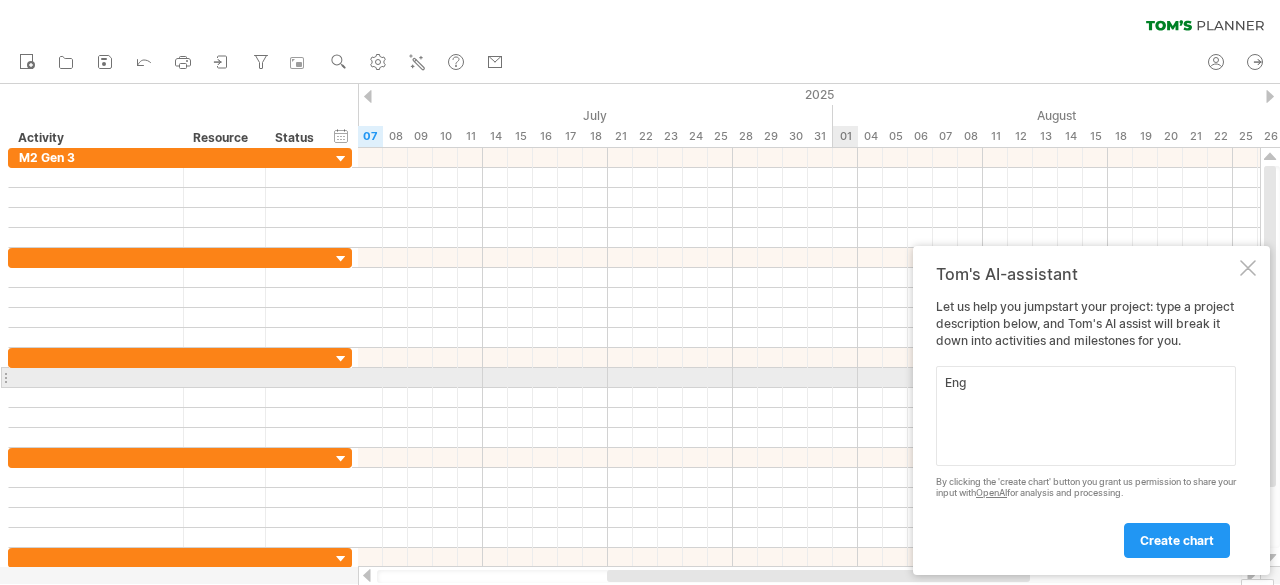 scroll, scrollTop: 0, scrollLeft: 0, axis: both 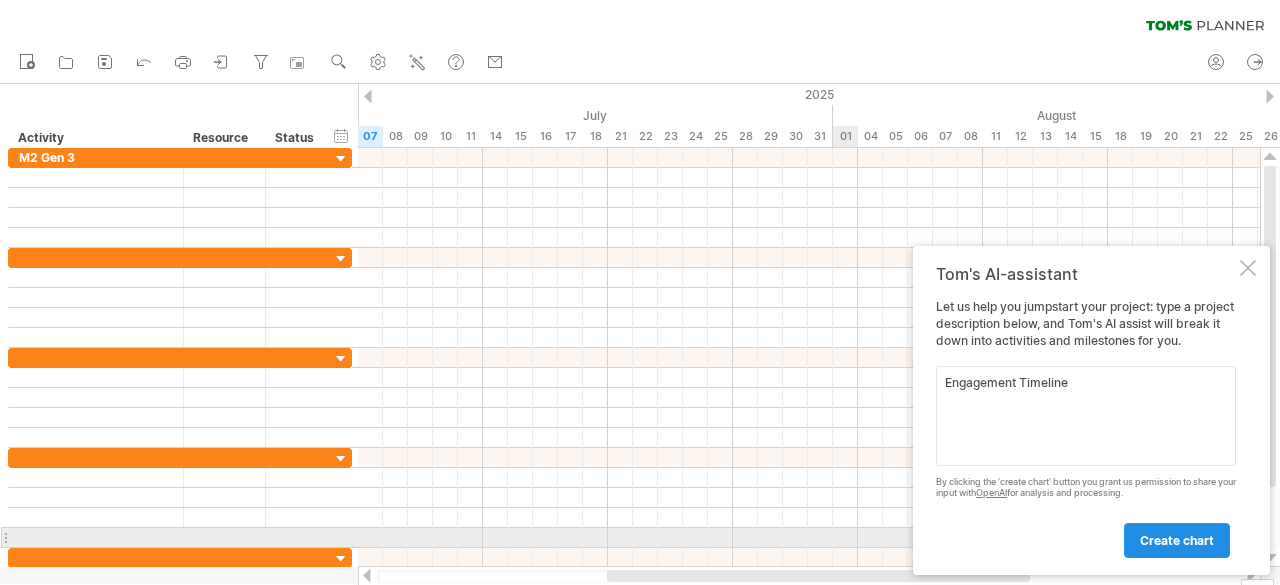 type on "Engagement Timeline" 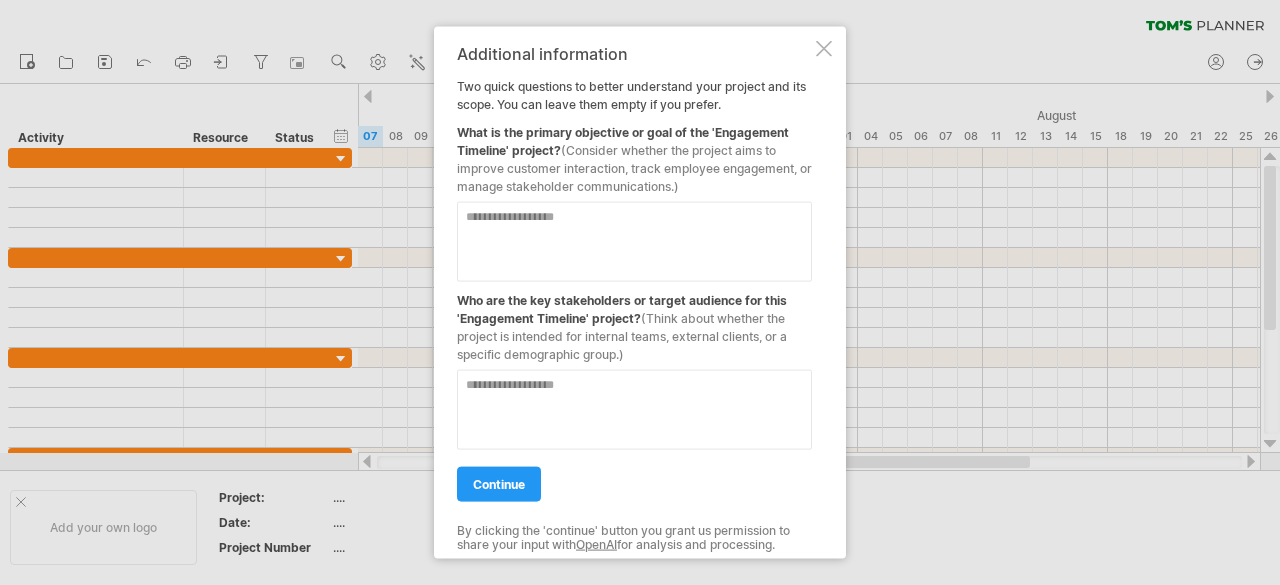 click at bounding box center [634, 241] 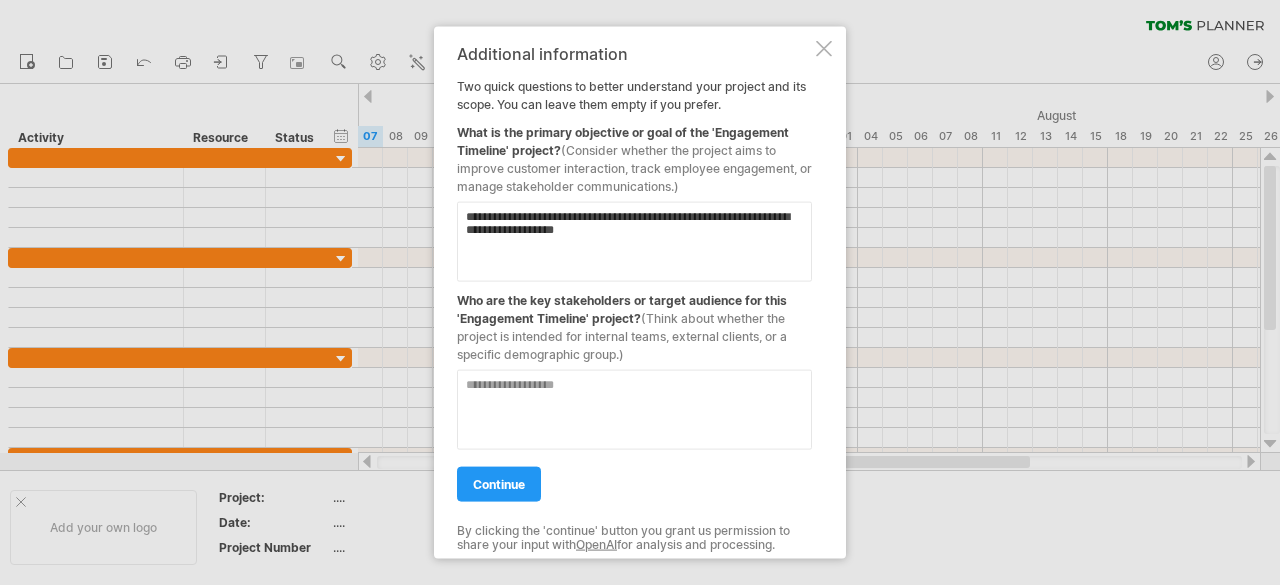 type on "**********" 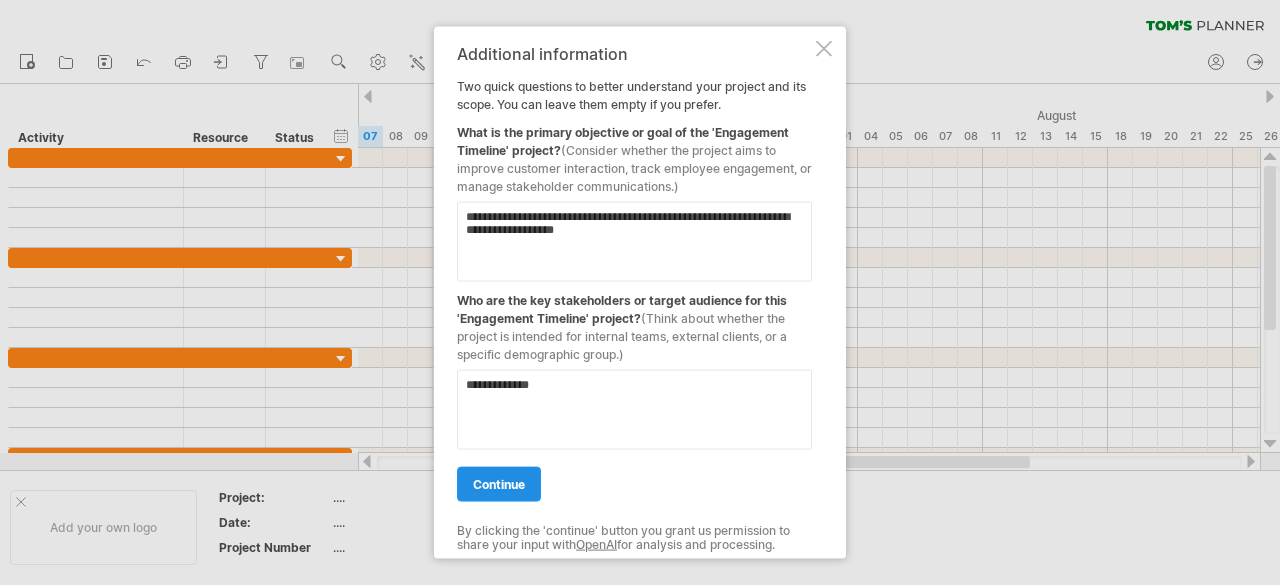 type on "**********" 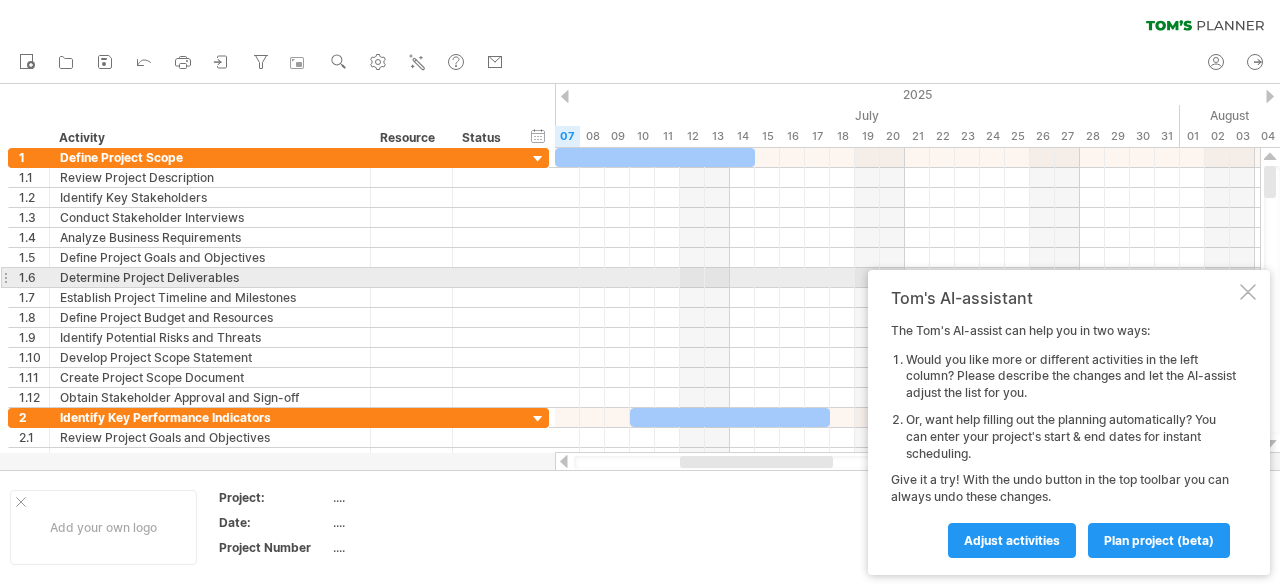 click at bounding box center [1248, 292] 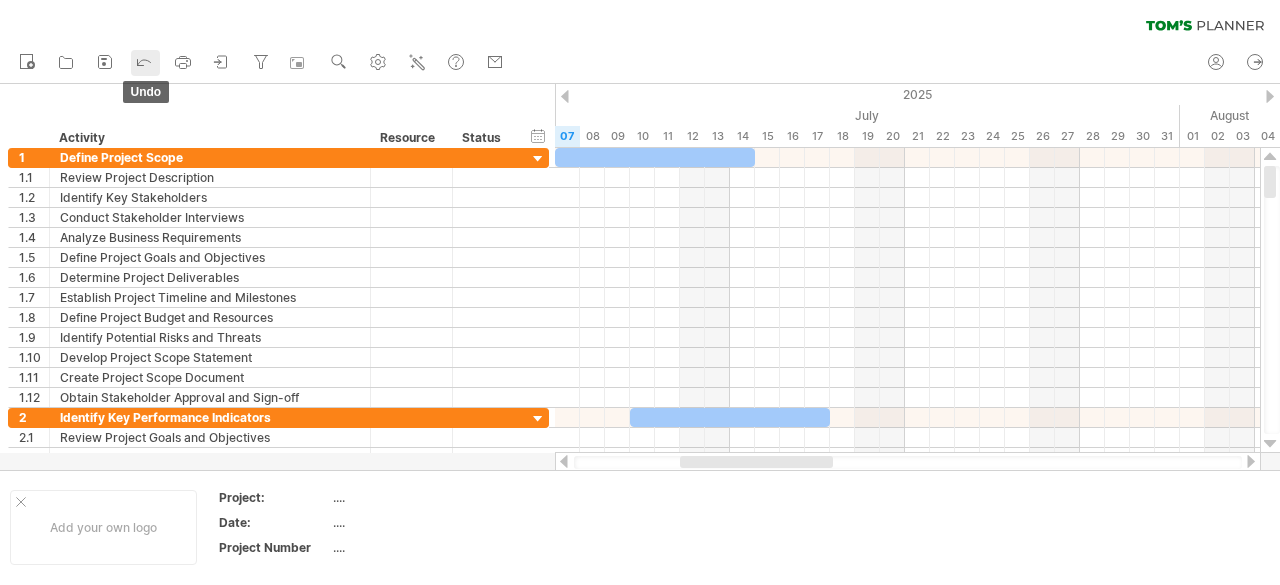 click at bounding box center [144, 63] 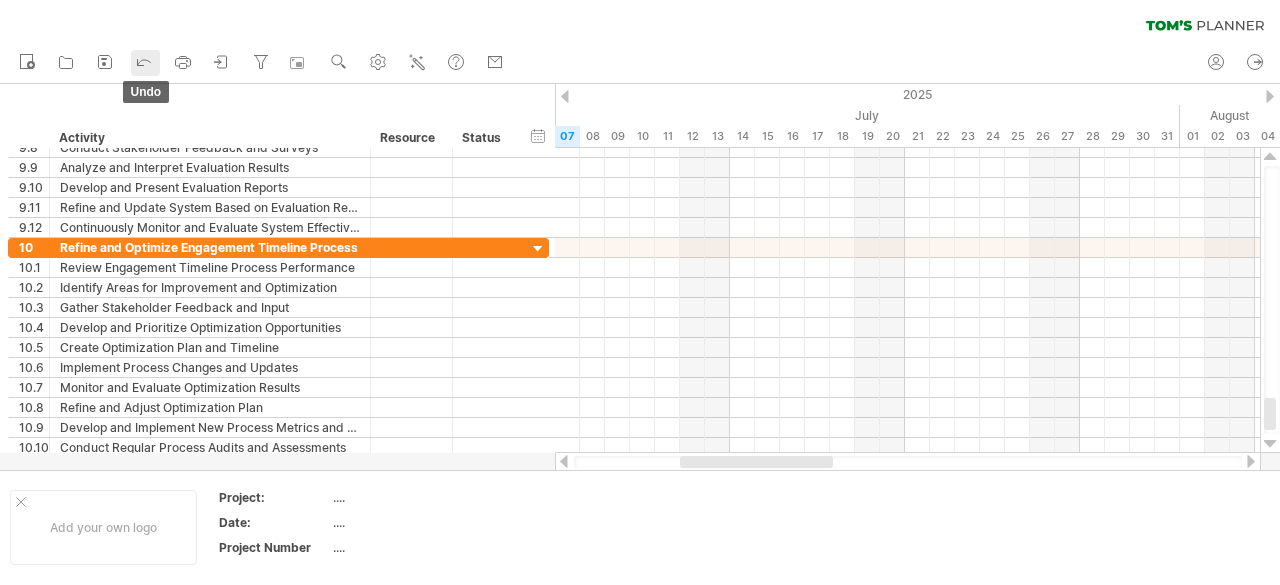 click at bounding box center (144, 61) 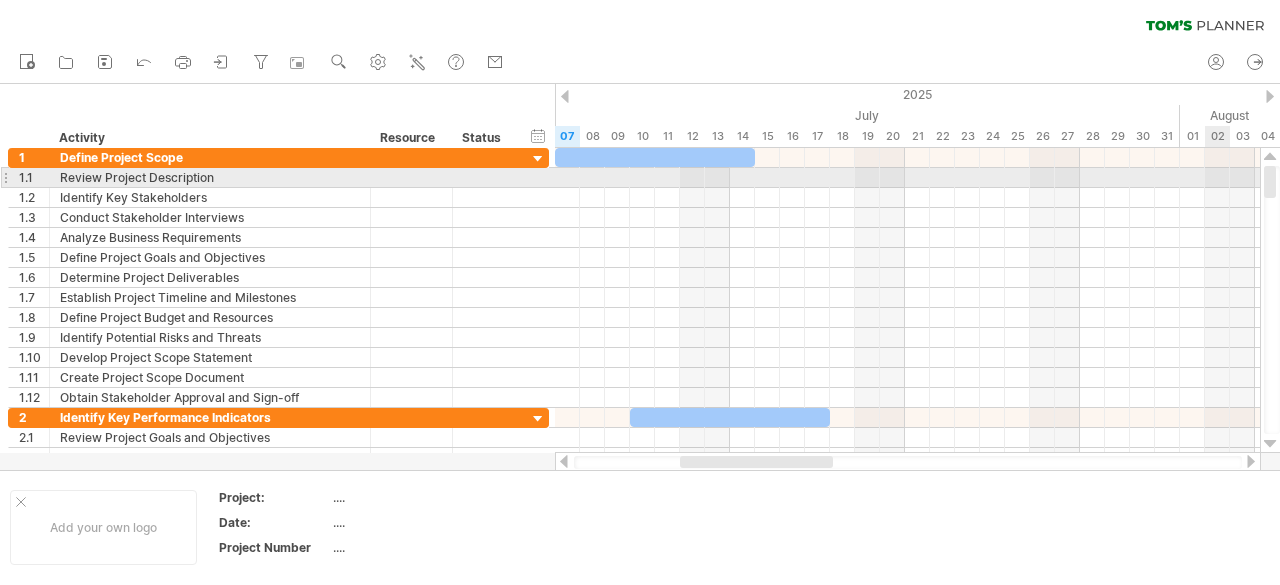 drag, startPoint x: 1272, startPoint y: 215, endPoint x: 1274, endPoint y: 159, distance: 56.0357 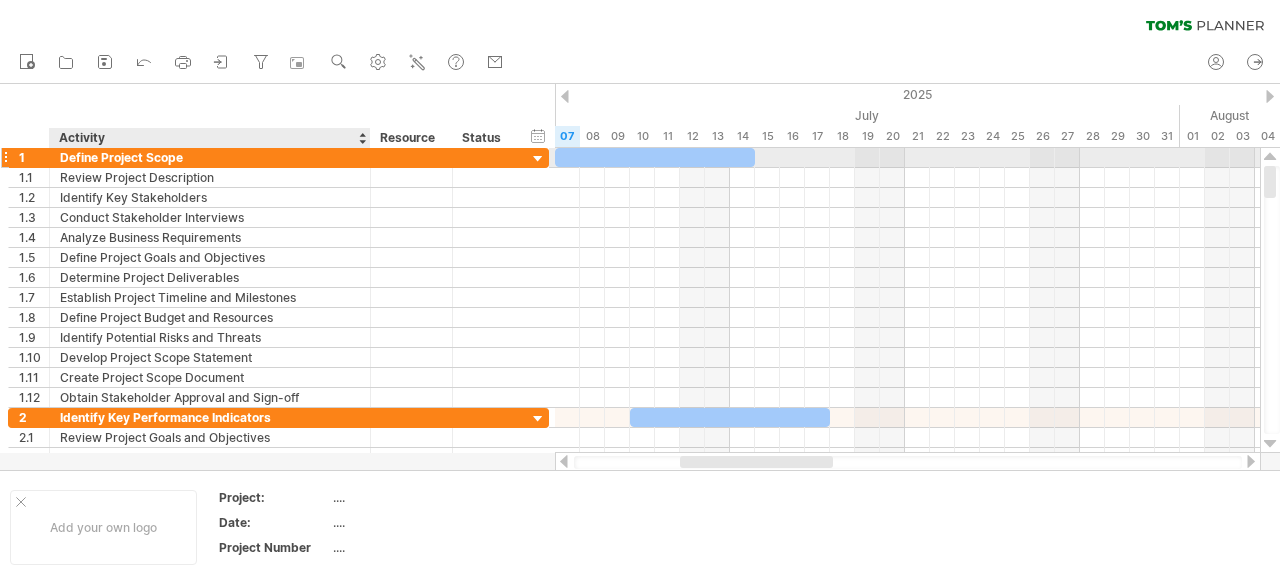 click on "Define Project Scope" at bounding box center [210, 157] 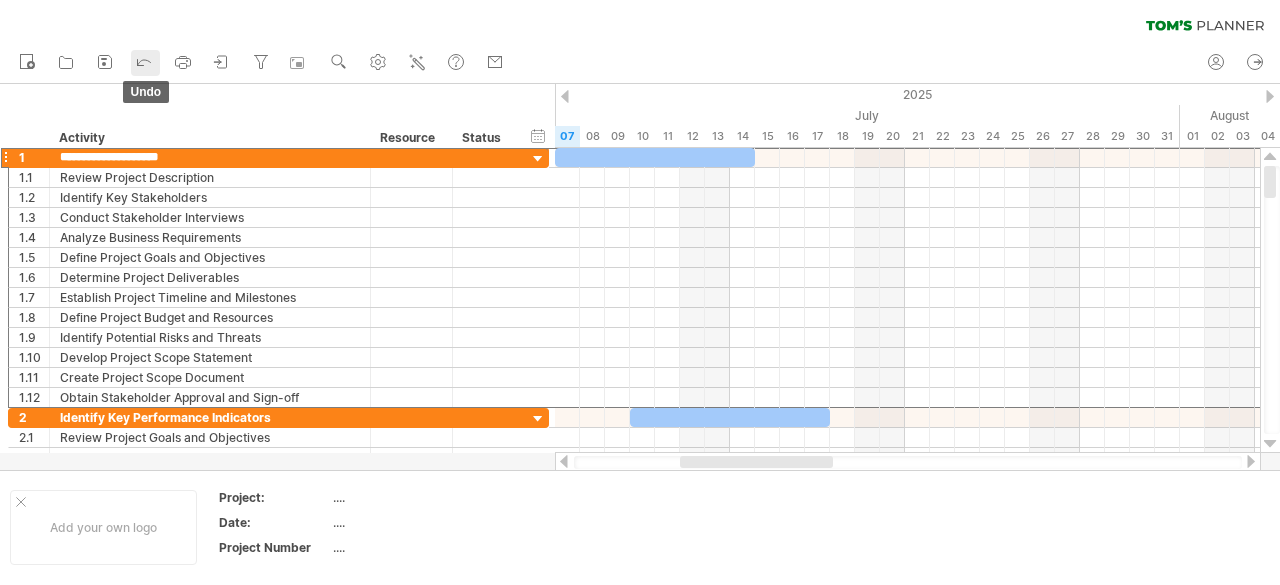 click at bounding box center (144, 61) 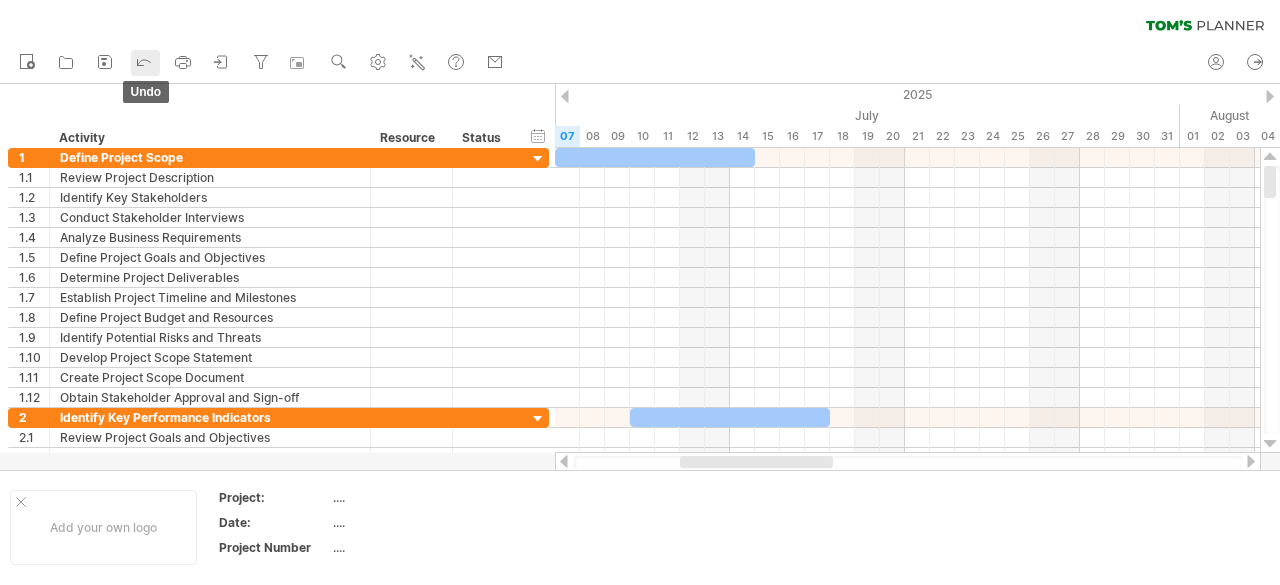 click at bounding box center (144, 61) 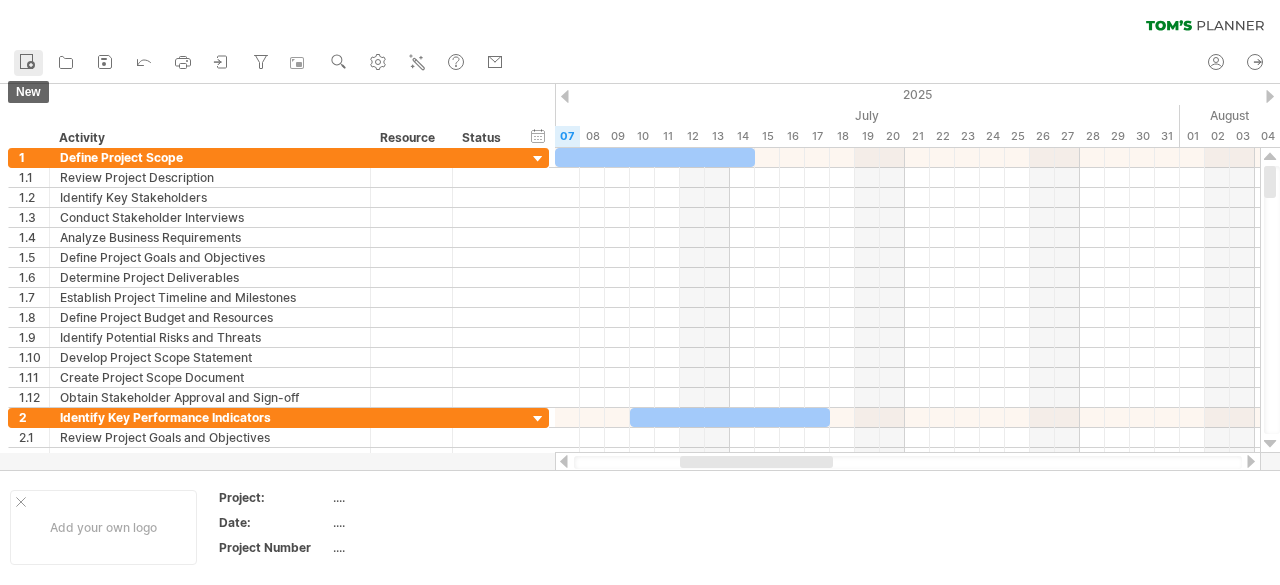 click at bounding box center (27, 61) 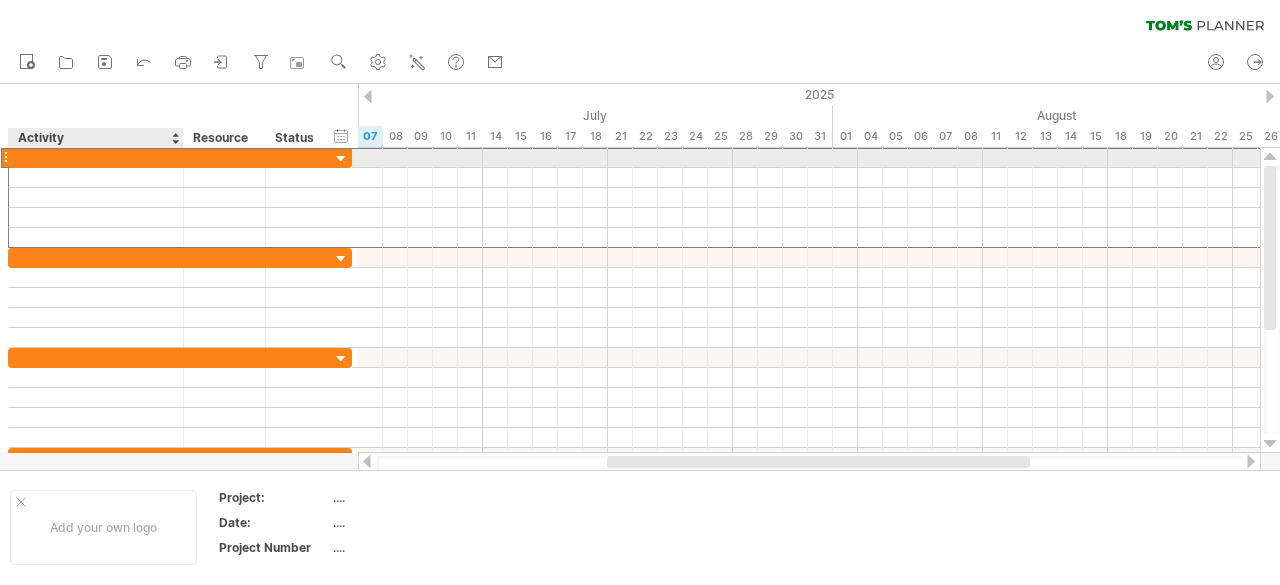 click at bounding box center [96, 157] 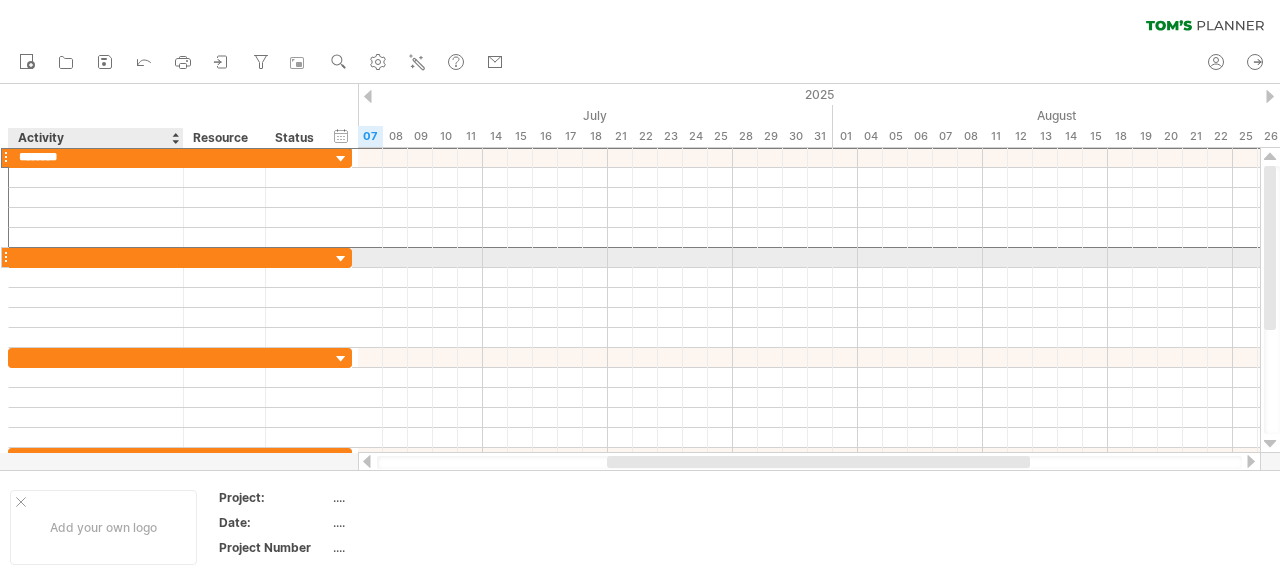 click at bounding box center (96, 257) 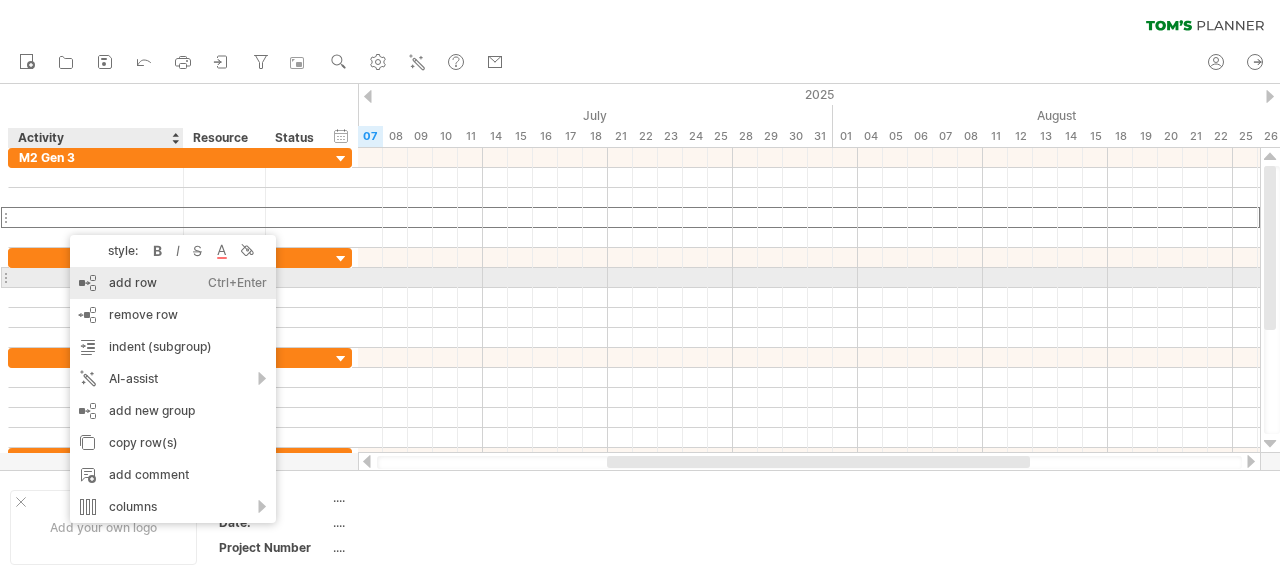 click on "add row Ctrl+Enter Cmd+Enter" at bounding box center [173, 283] 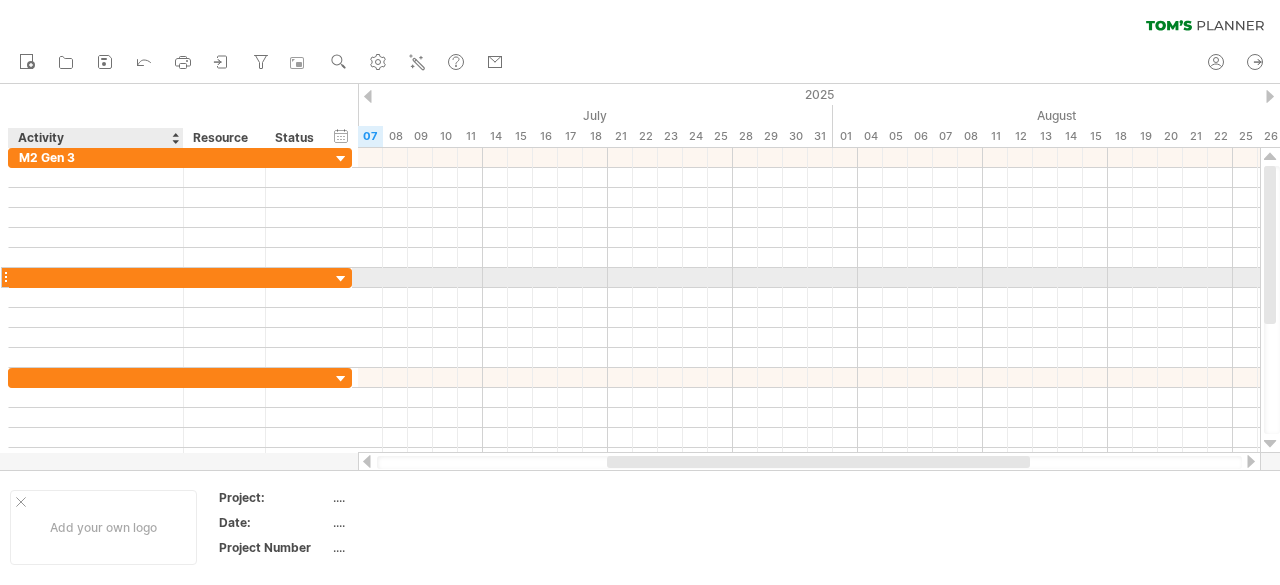click at bounding box center (96, 277) 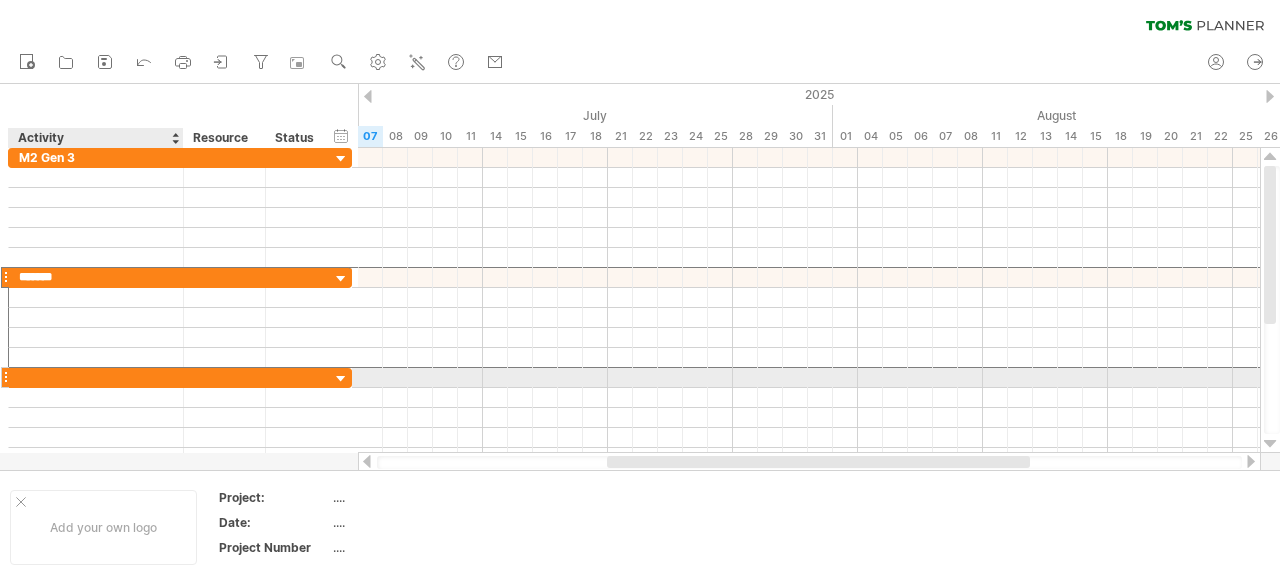 click at bounding box center [96, 377] 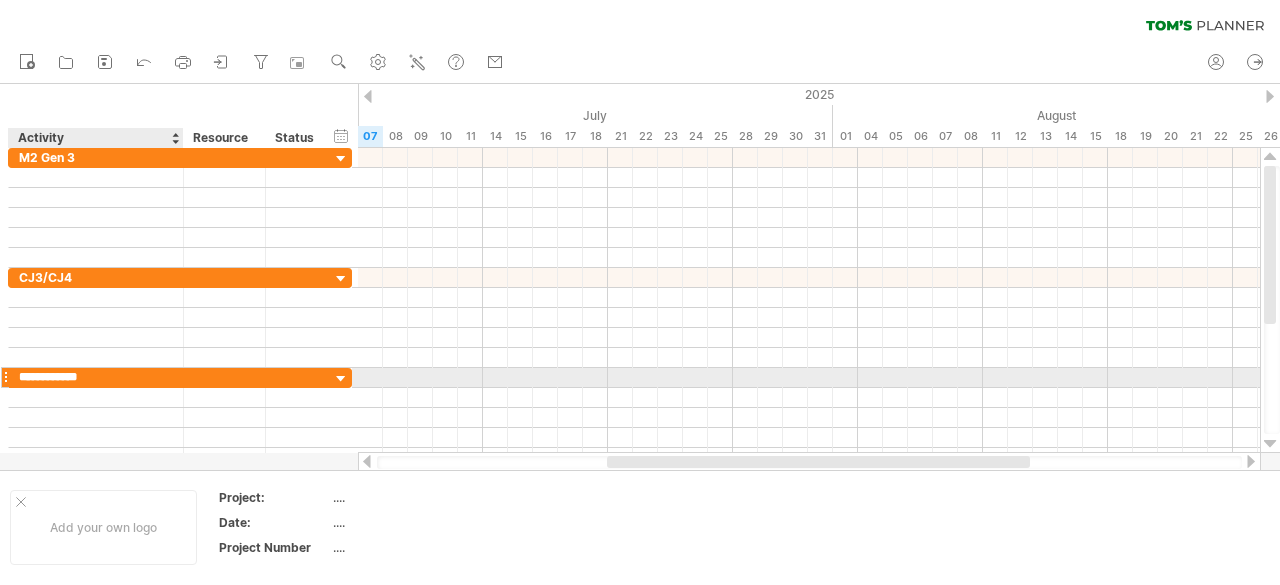 type on "**********" 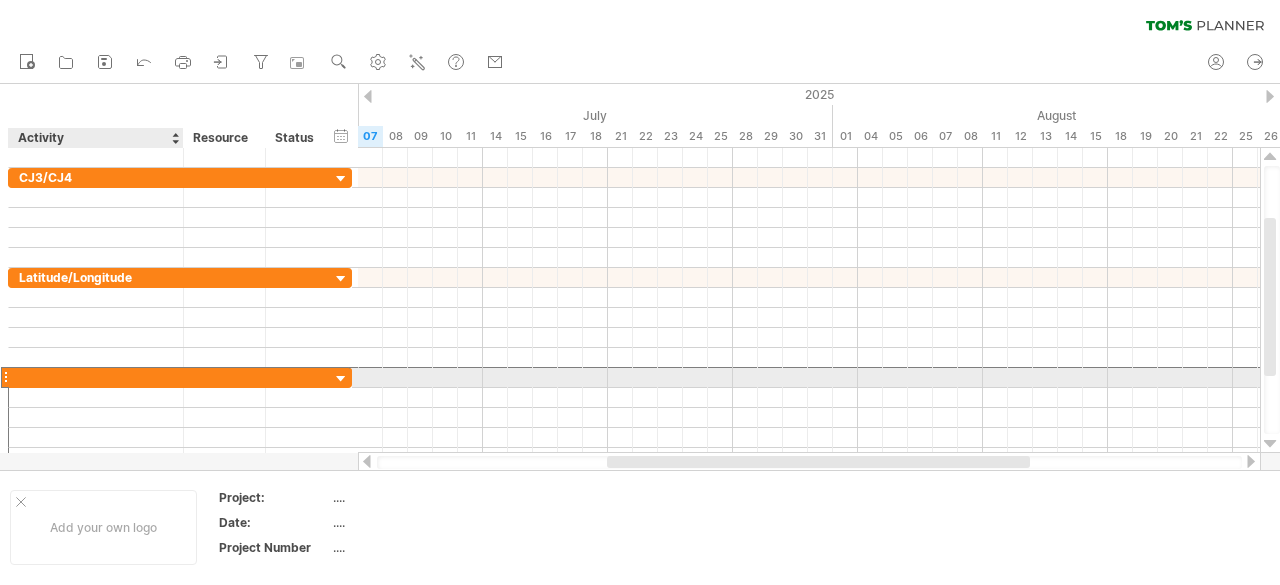 click at bounding box center [96, 377] 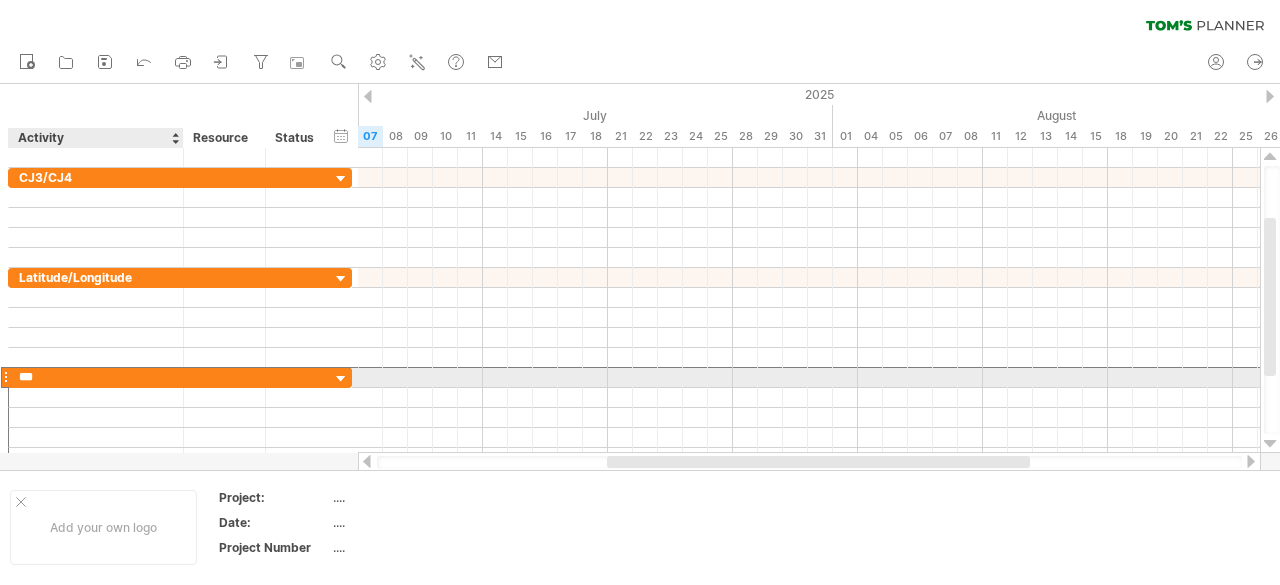 type on "****" 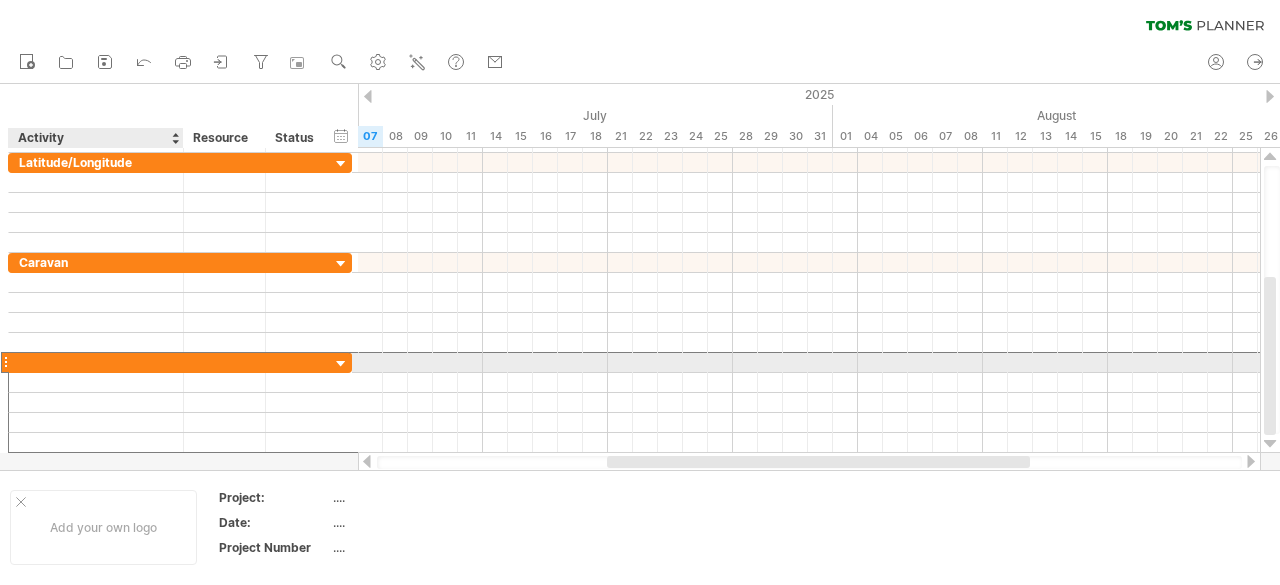 click at bounding box center (96, 362) 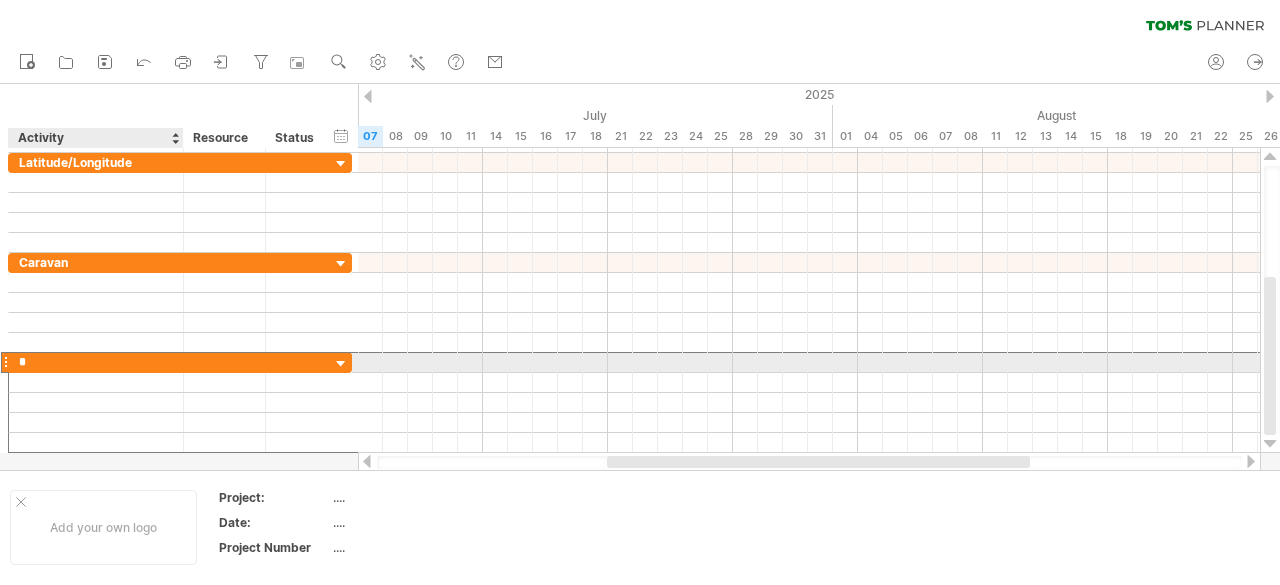 type on "**" 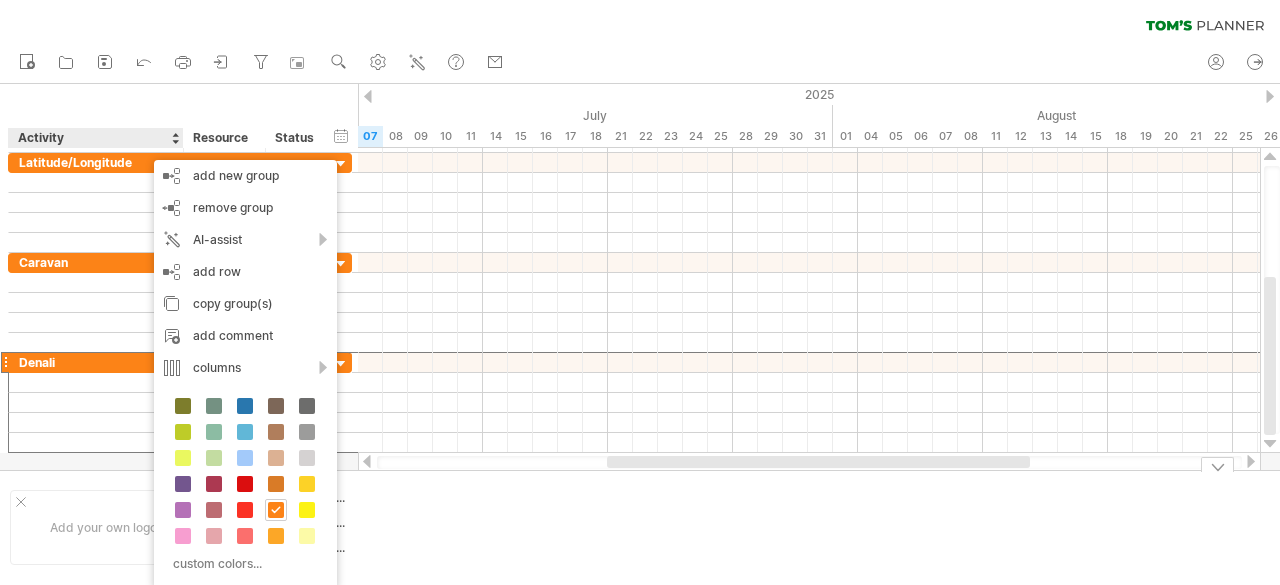 click at bounding box center [640, 277] 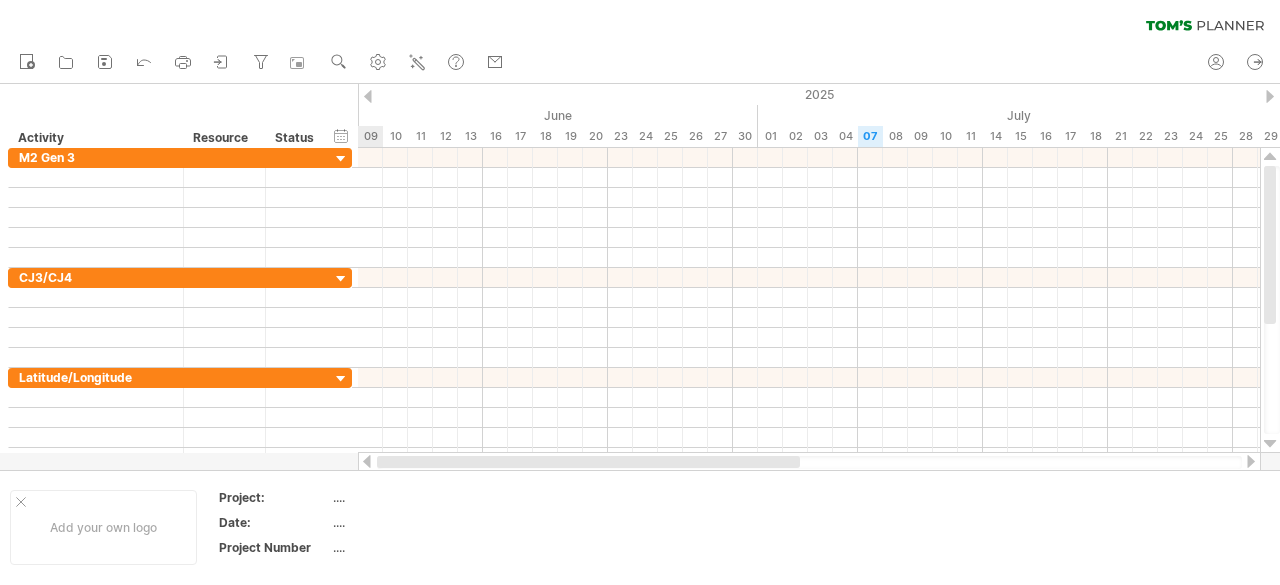 drag, startPoint x: 628, startPoint y: 460, endPoint x: 376, endPoint y: 467, distance: 252.0972 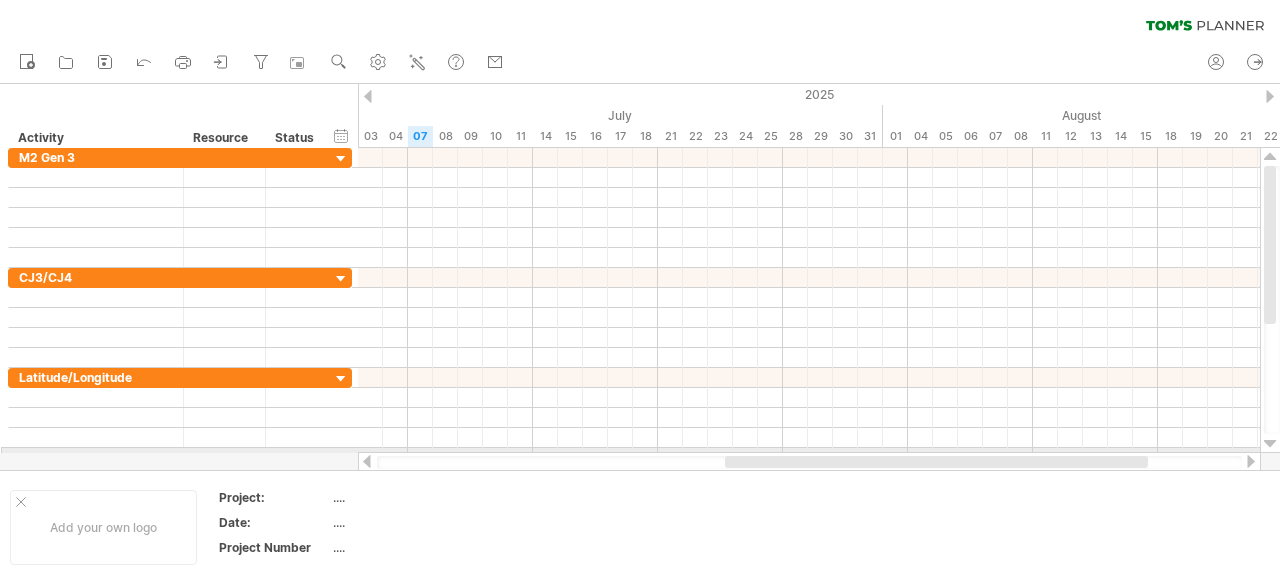 drag, startPoint x: 666, startPoint y: 466, endPoint x: 831, endPoint y: 453, distance: 165.51132 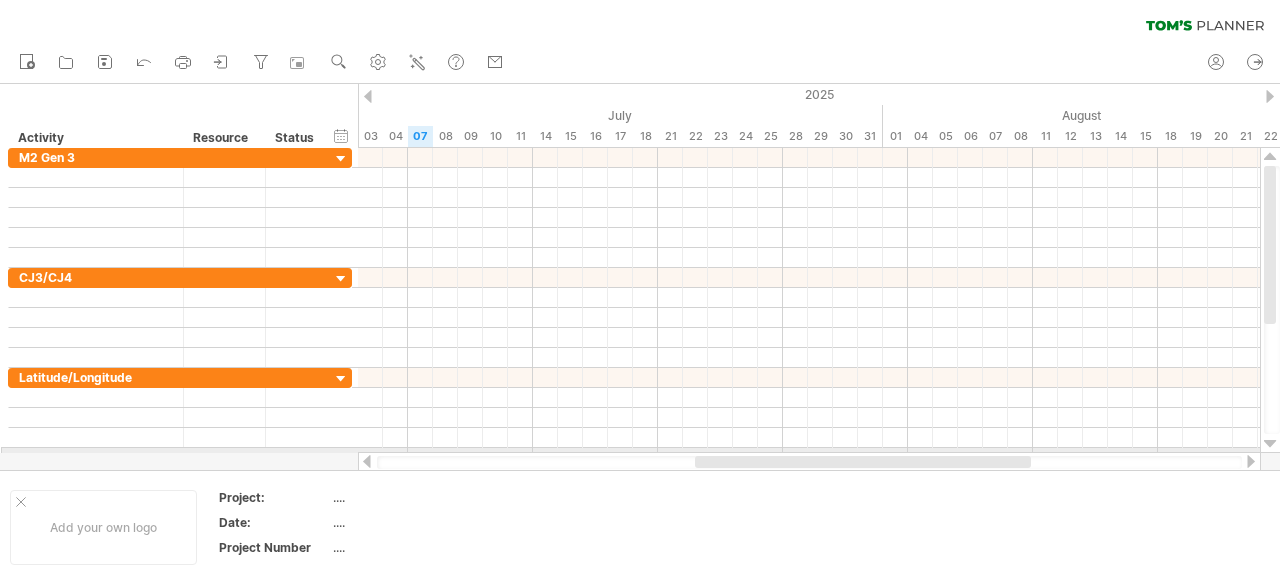 click at bounding box center [809, 462] 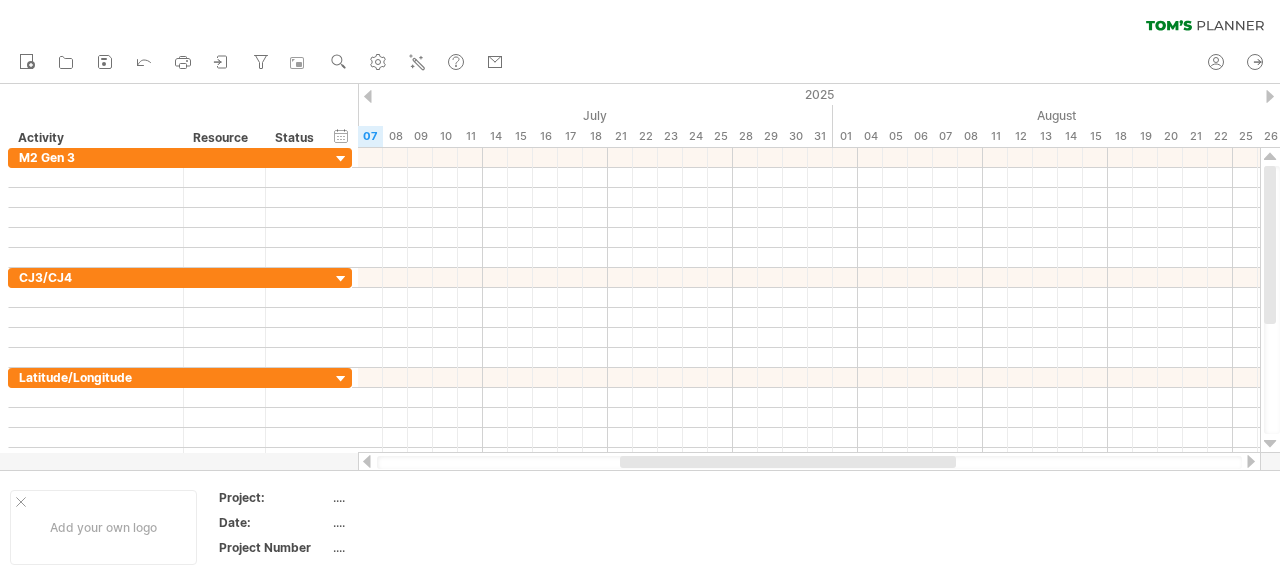 drag, startPoint x: 811, startPoint y: 460, endPoint x: 830, endPoint y: 454, distance: 19.924858 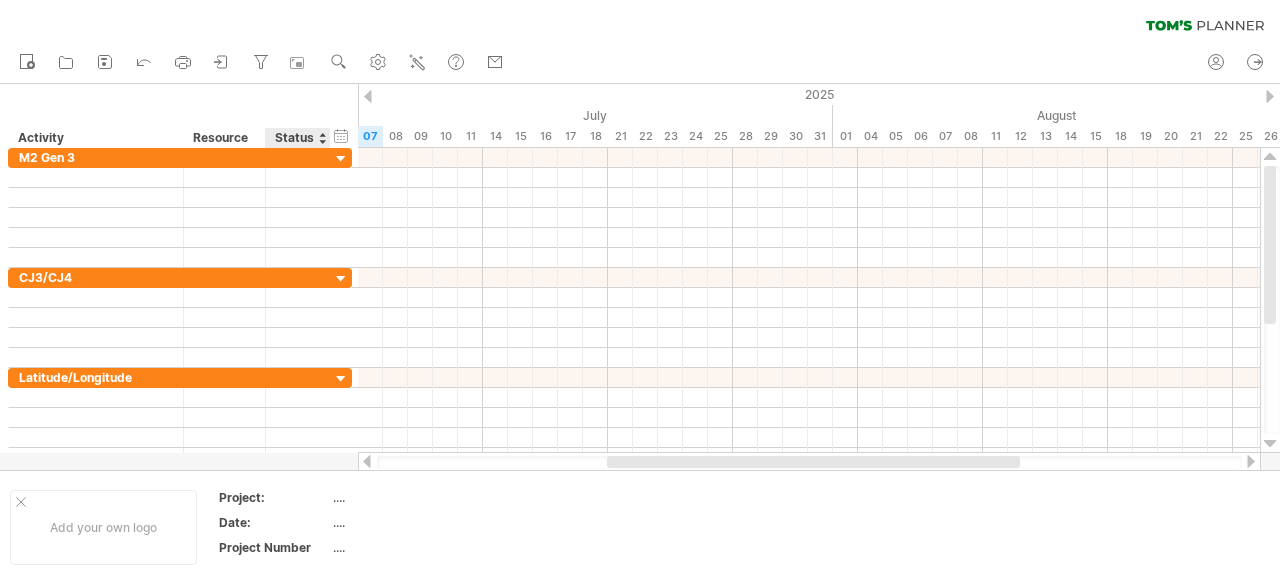click at bounding box center (640, 277) 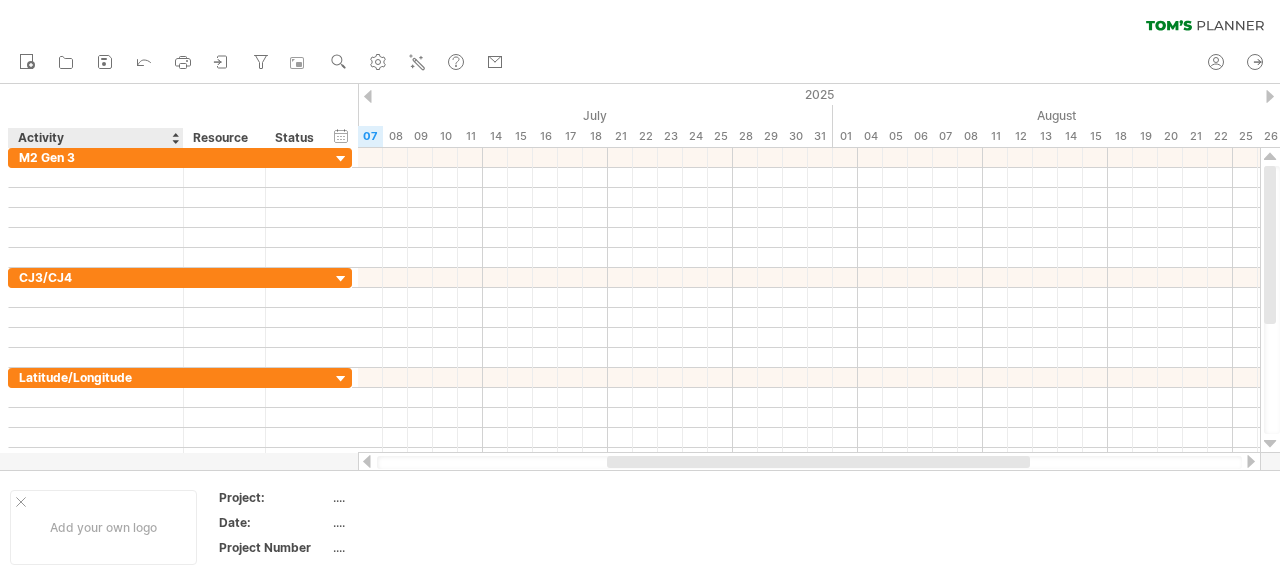 click on "Activity" at bounding box center (95, 138) 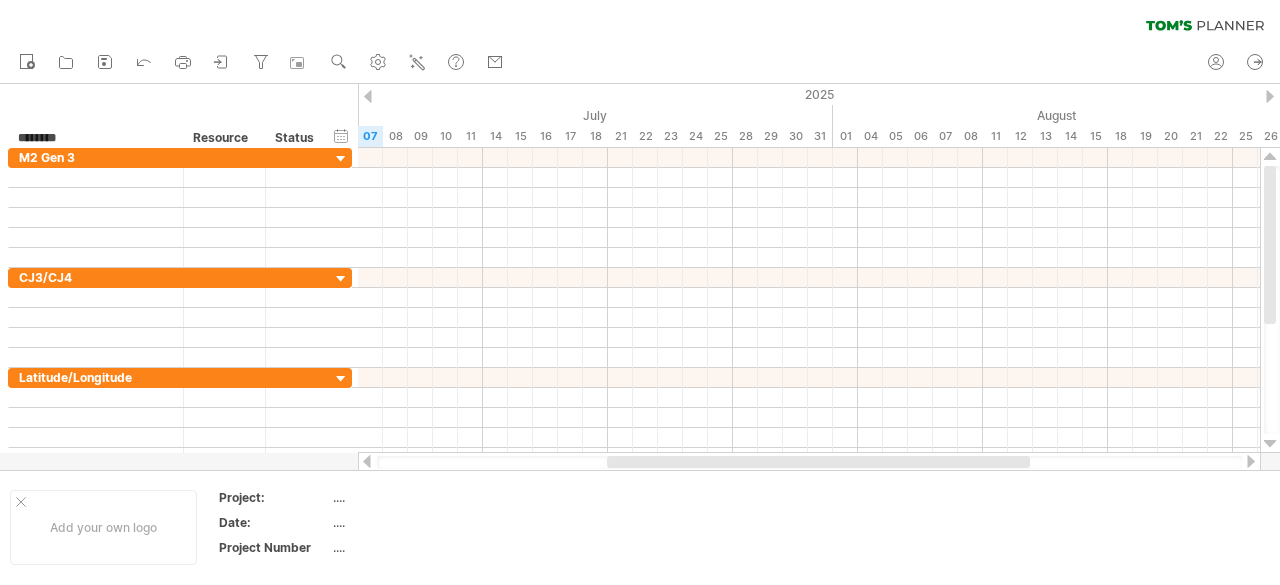 drag, startPoint x: 76, startPoint y: 137, endPoint x: 7, endPoint y: 137, distance: 69 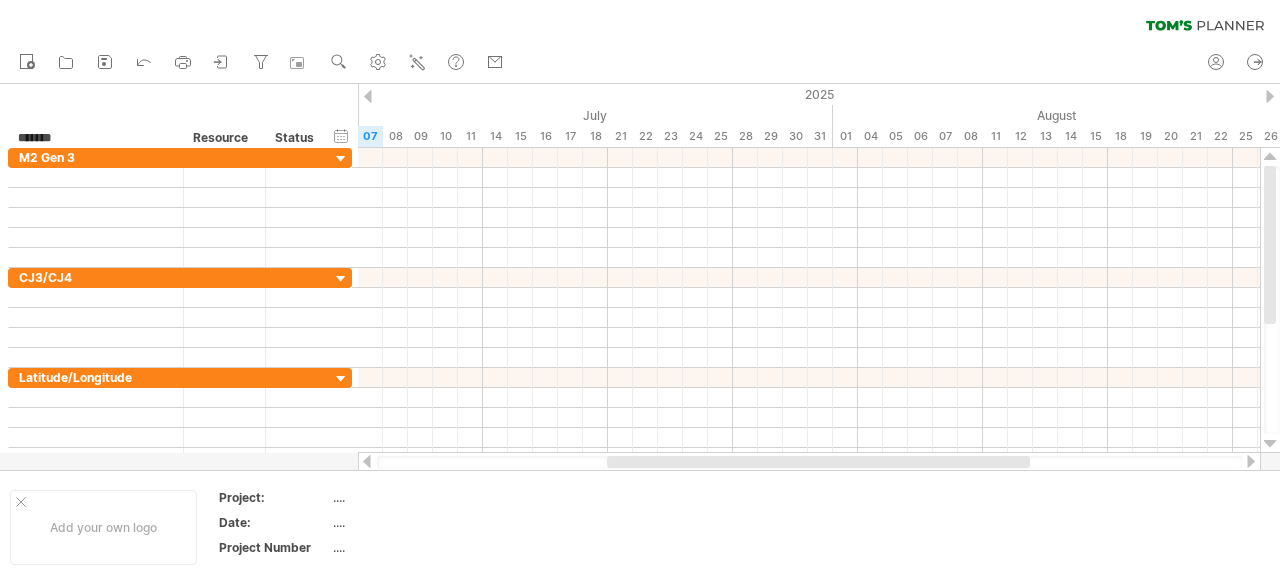type on "********" 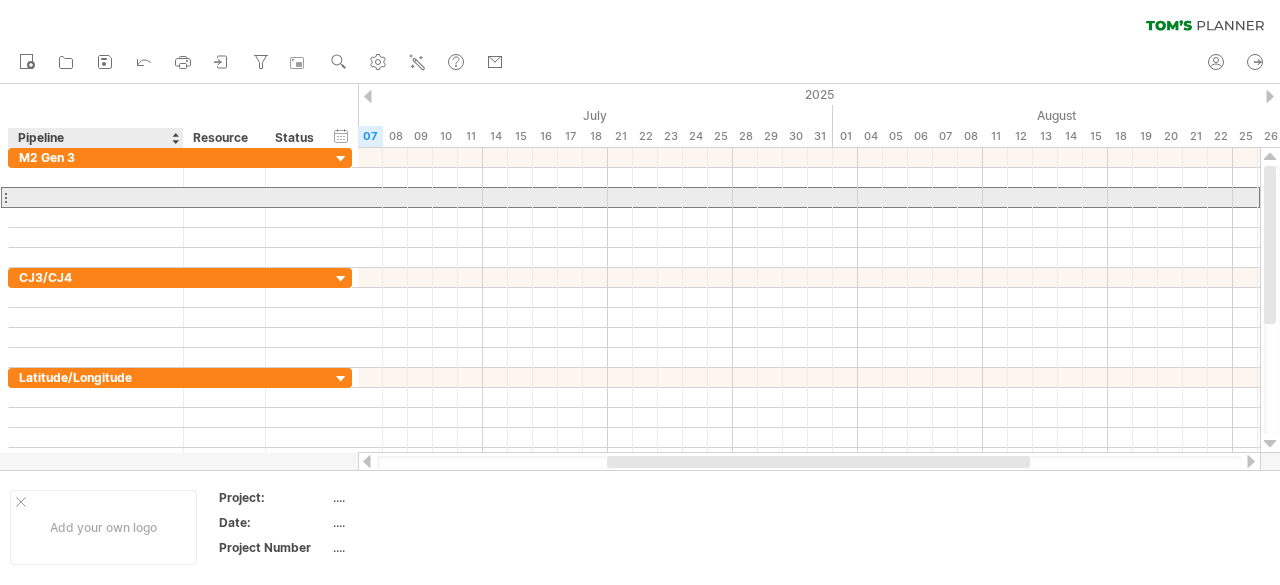 click at bounding box center [96, 197] 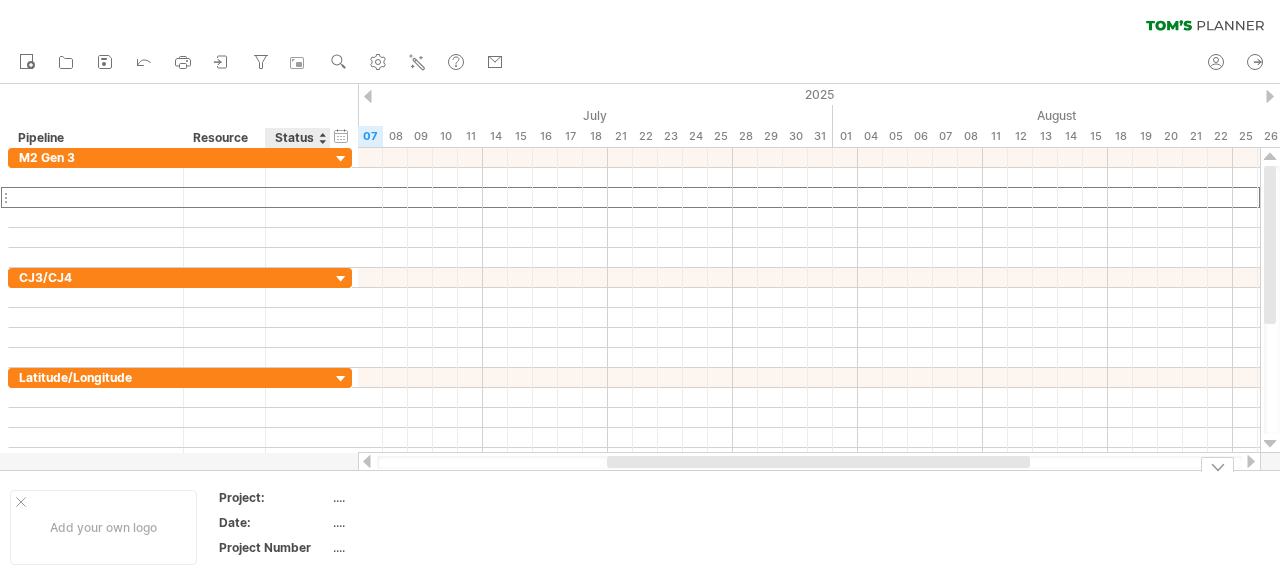 click on "...." at bounding box center [417, 497] 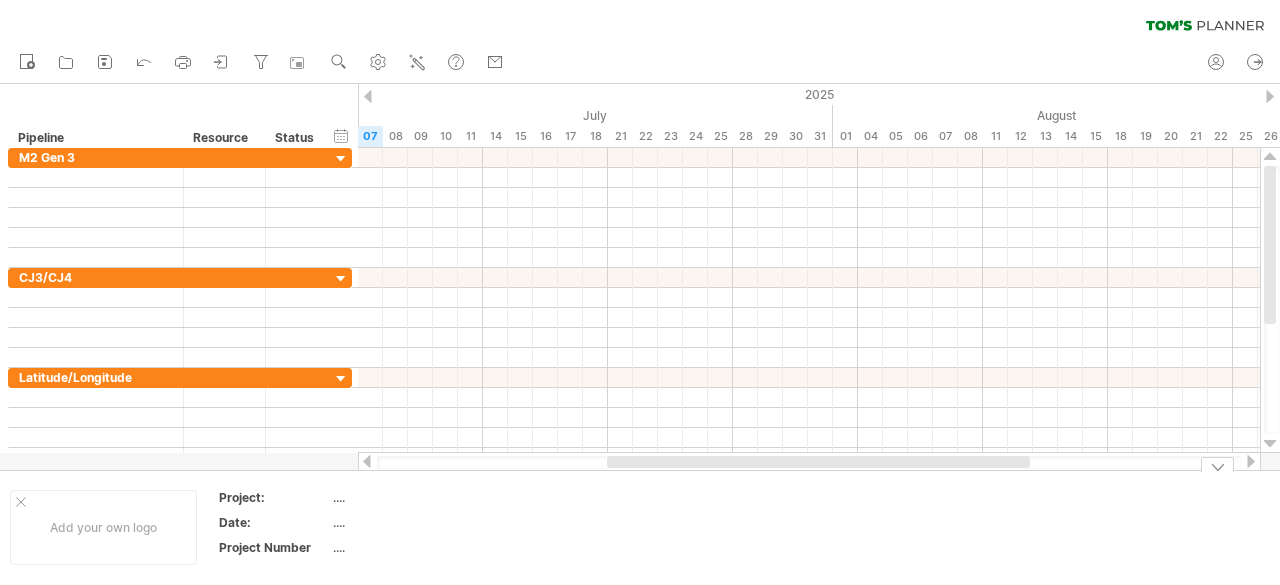 click on "Add your own logo Project: .... Date: .... Project Number ...." at bounding box center [640, 527] 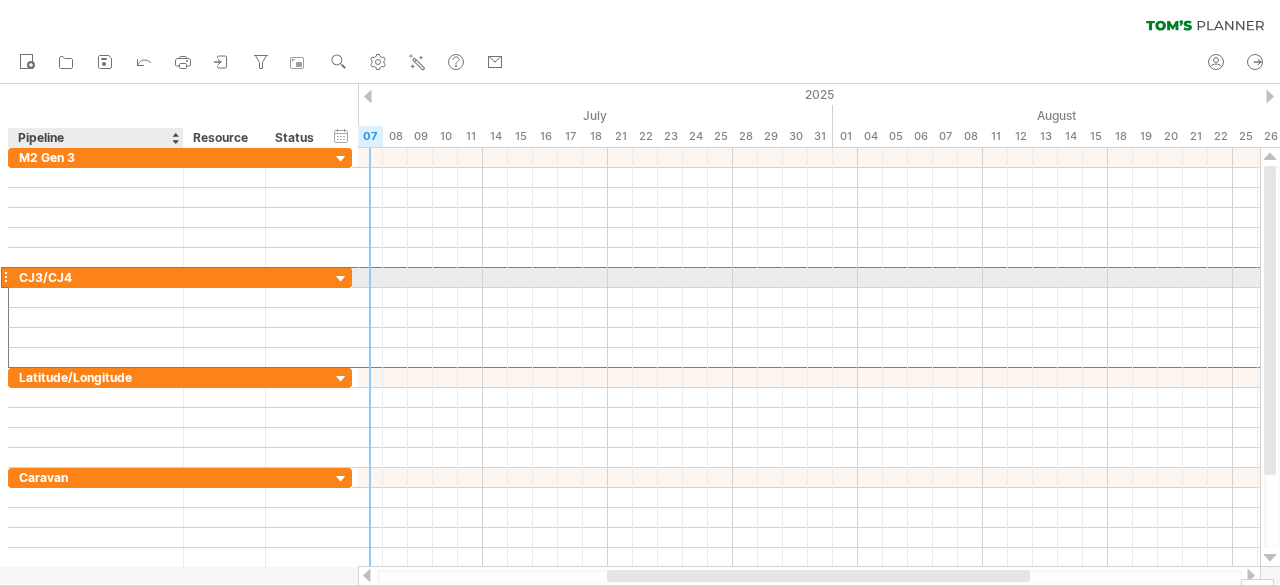 click on "CJ3/CJ4" at bounding box center (96, 277) 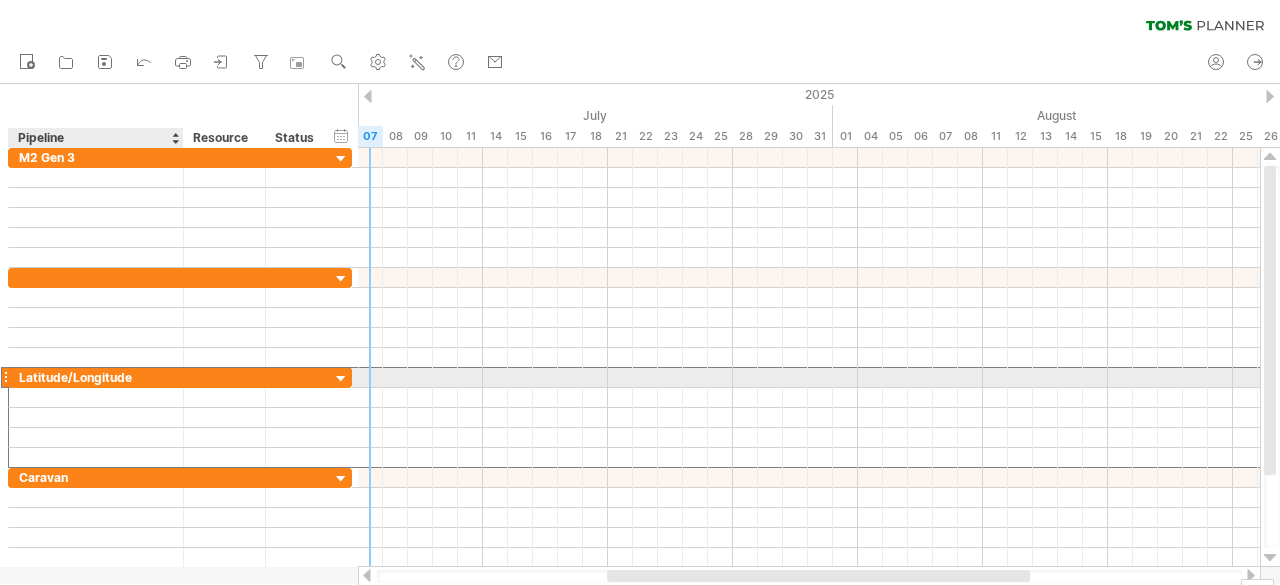click on "Latitude/Longitude" at bounding box center (96, 377) 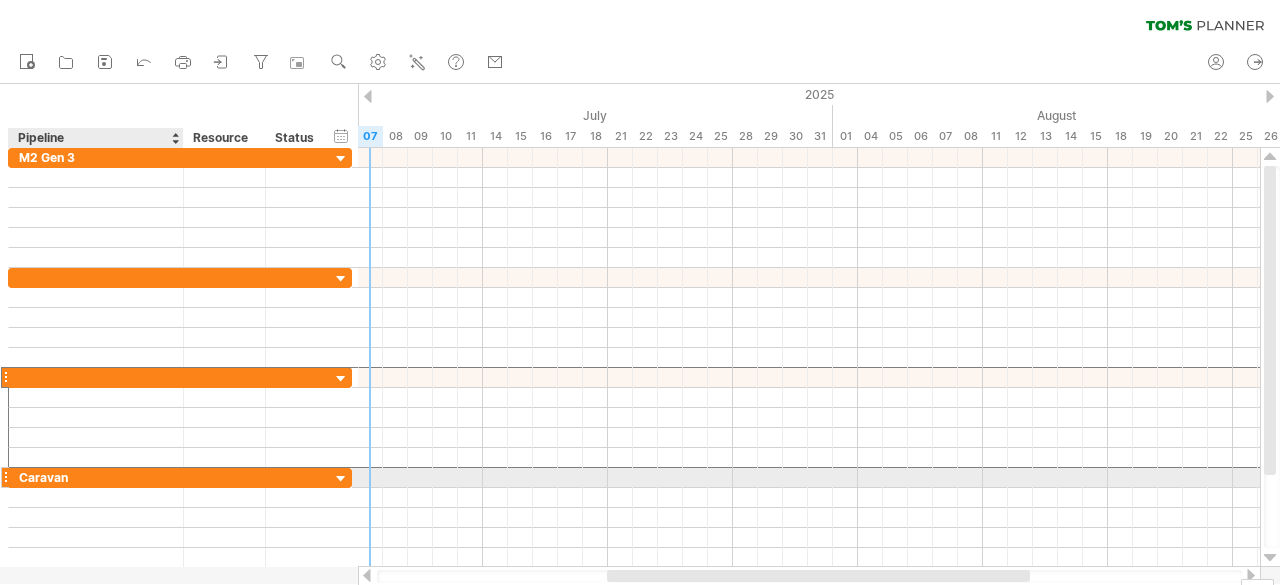 click on "Caravan" at bounding box center (96, 477) 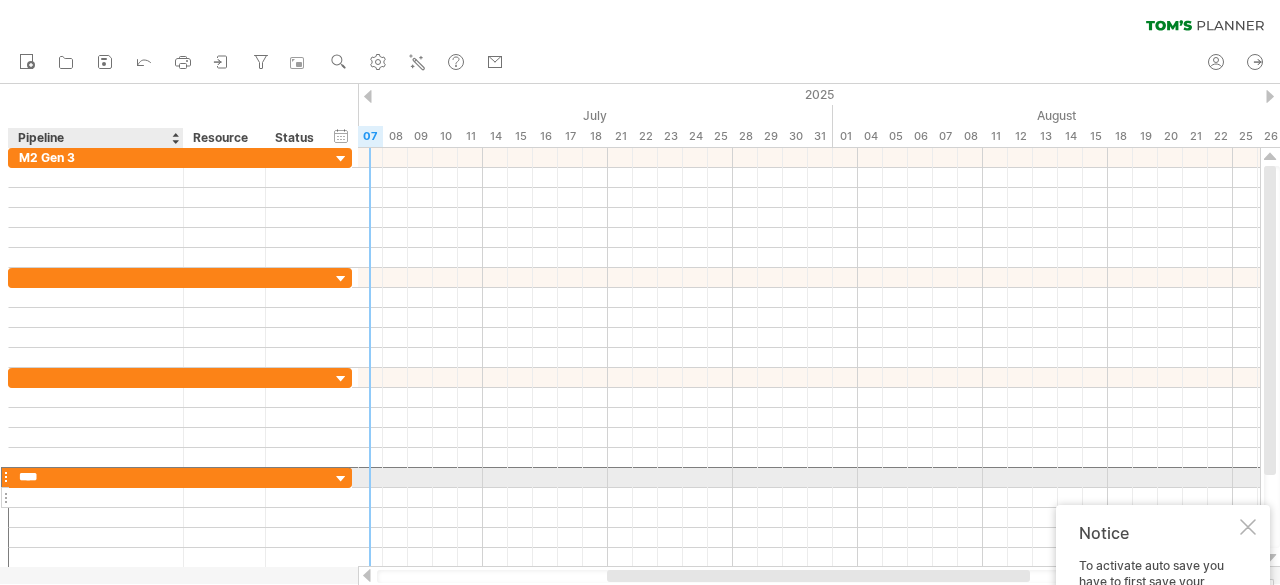 type on "***" 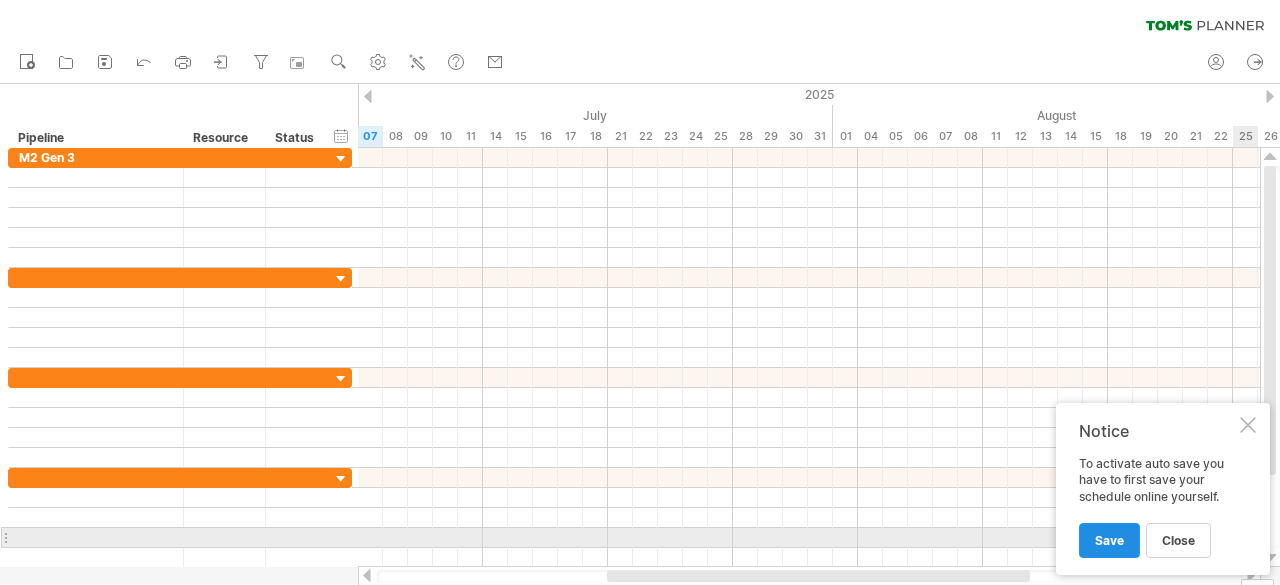click on "Save" at bounding box center [1109, 540] 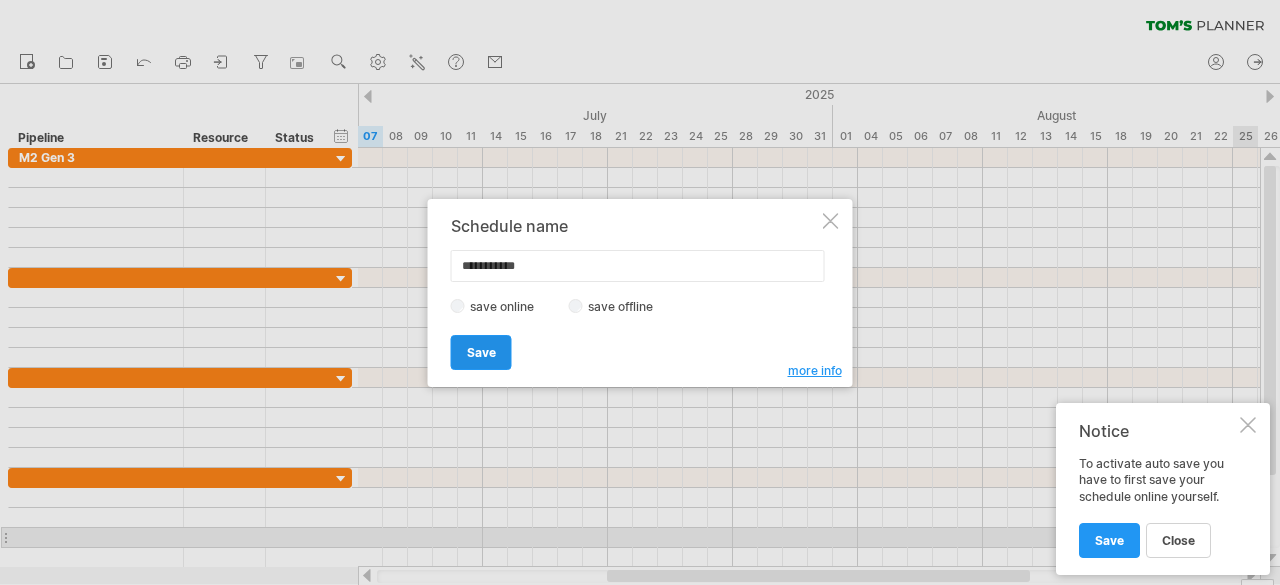 type on "**********" 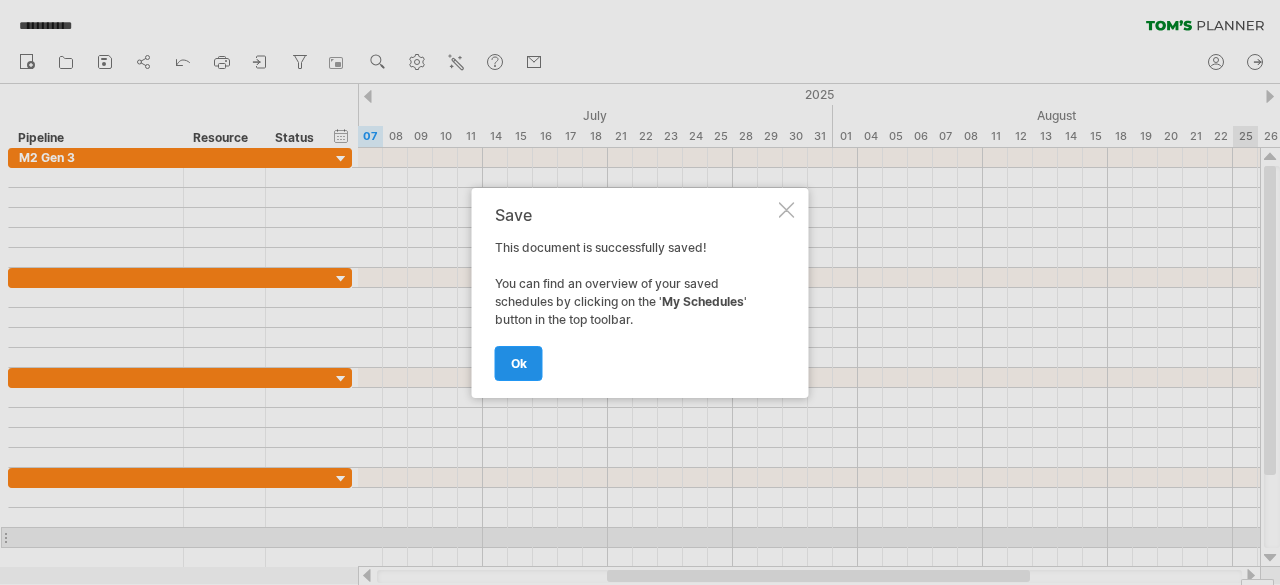 click on "ok" at bounding box center (519, 363) 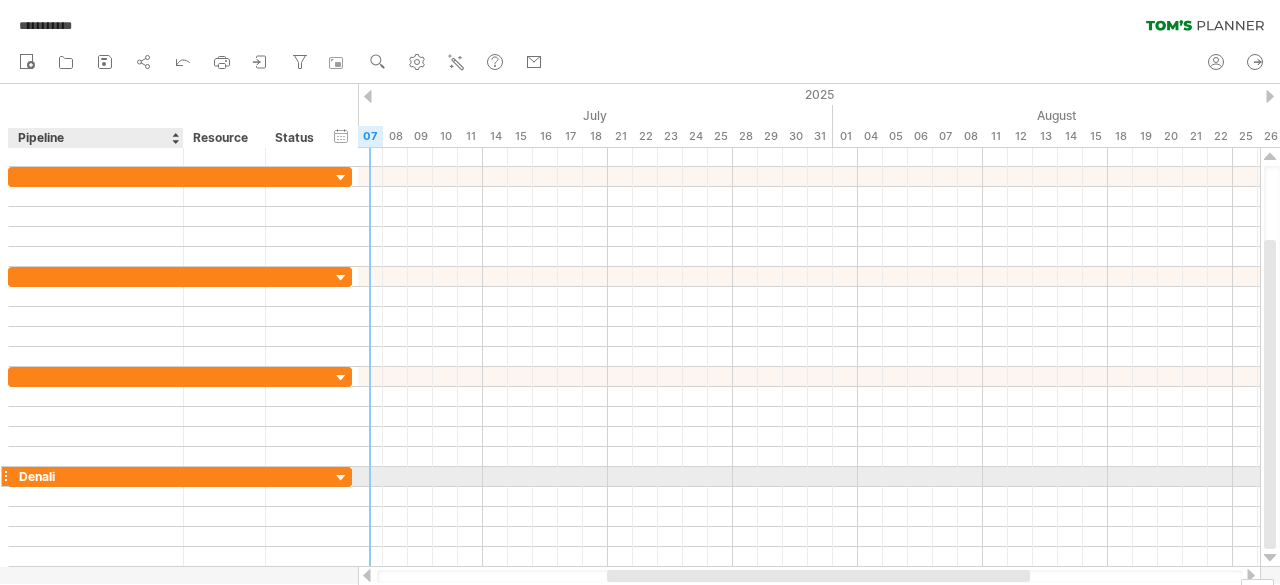 click on "Denali" at bounding box center (96, 476) 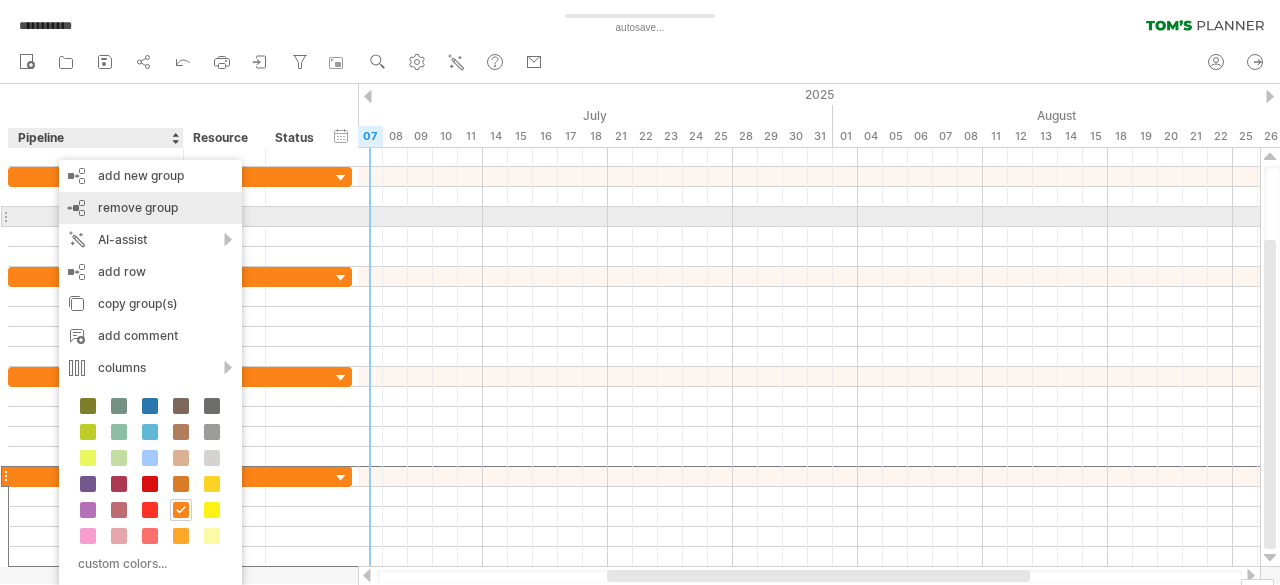 click on "remove group" at bounding box center (138, 207) 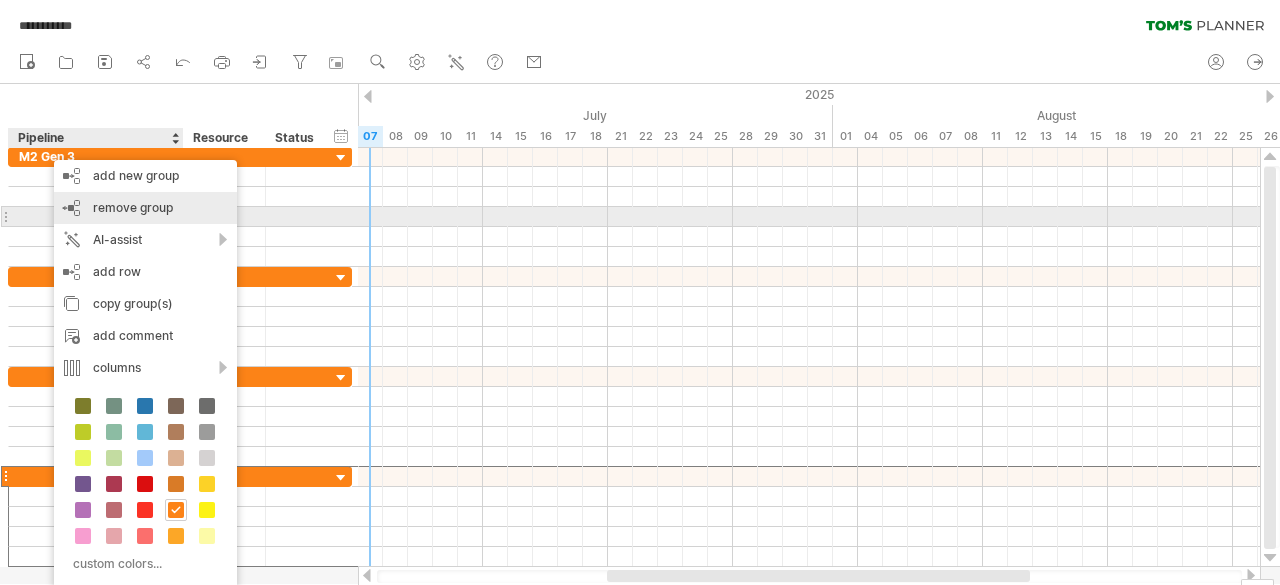 click on "remove group" at bounding box center (133, 207) 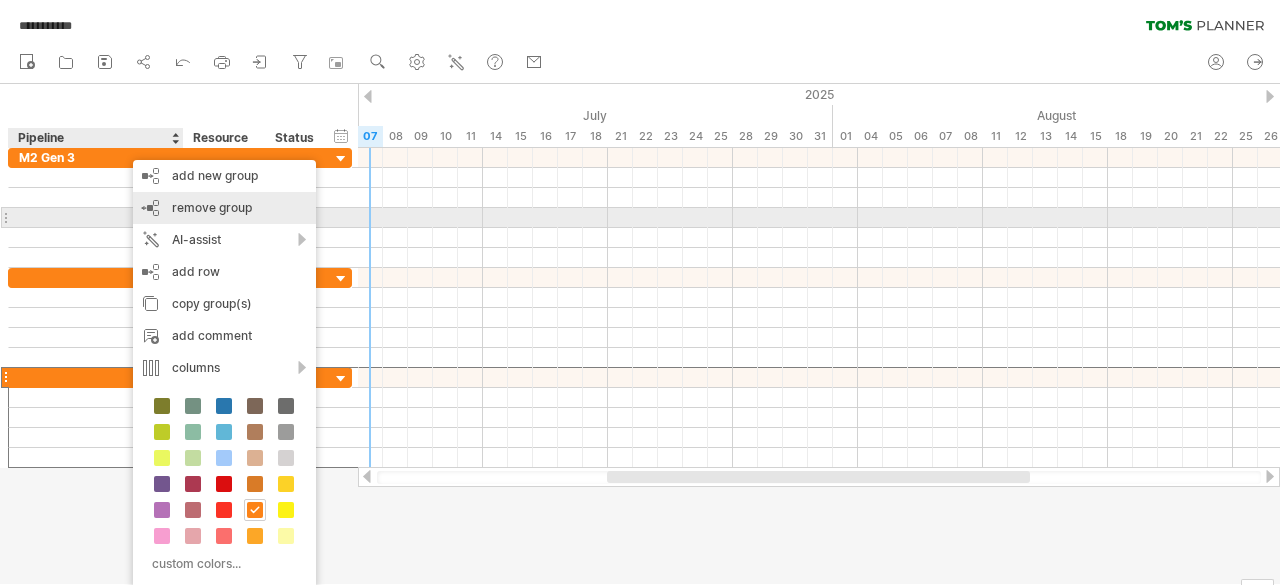 click on "remove group" at bounding box center (212, 207) 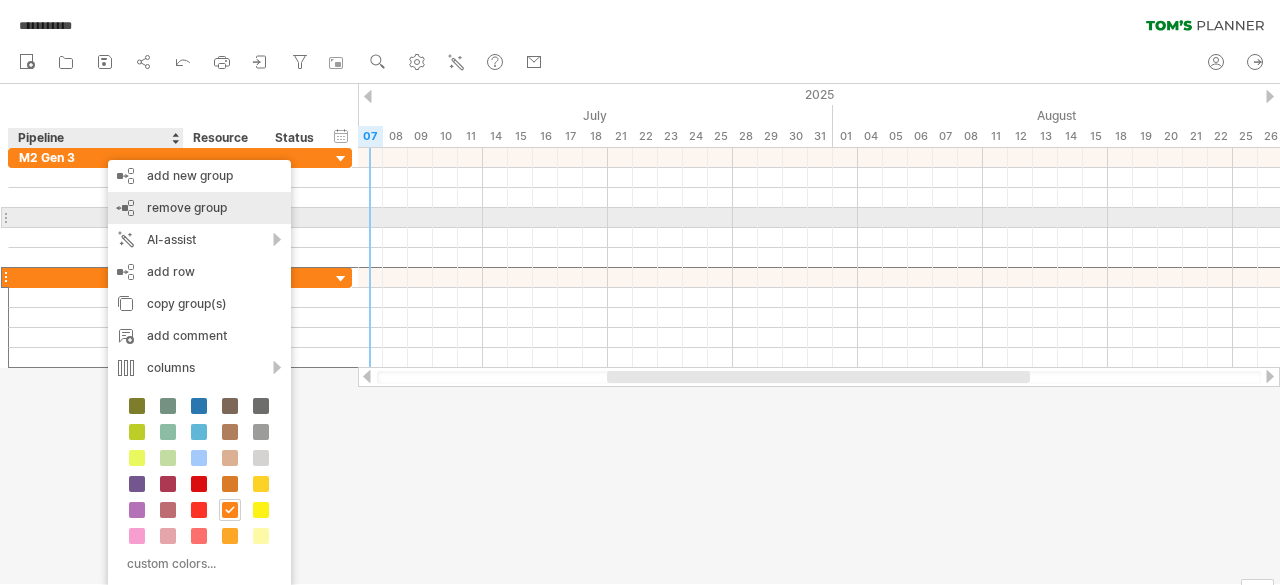 click on "remove group" at bounding box center (187, 207) 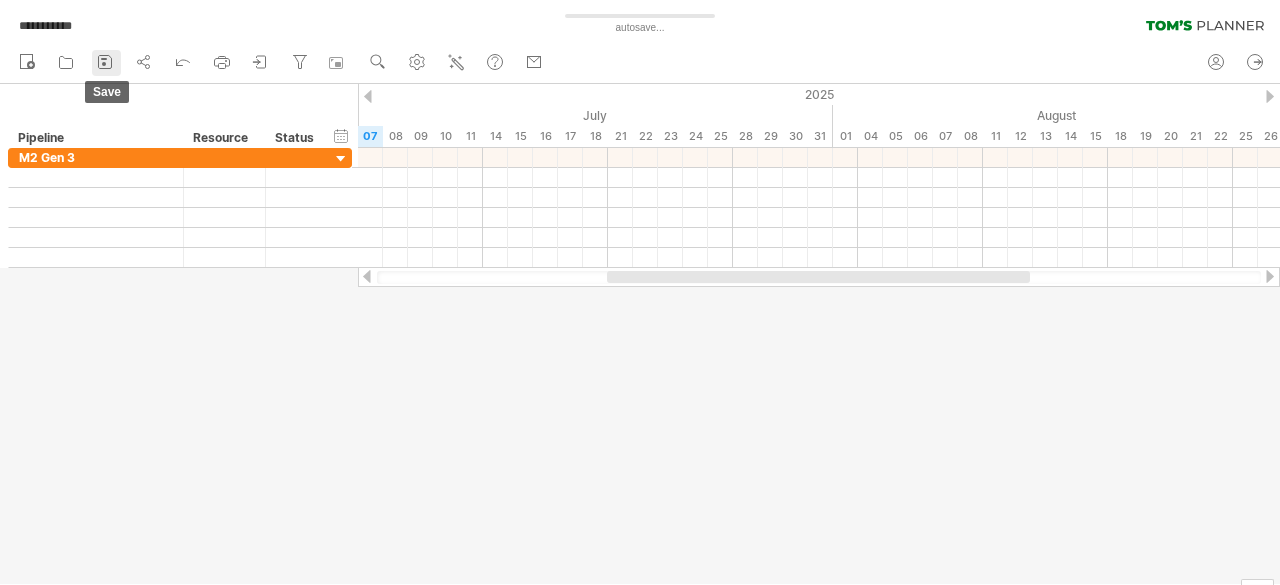 click at bounding box center (105, 62) 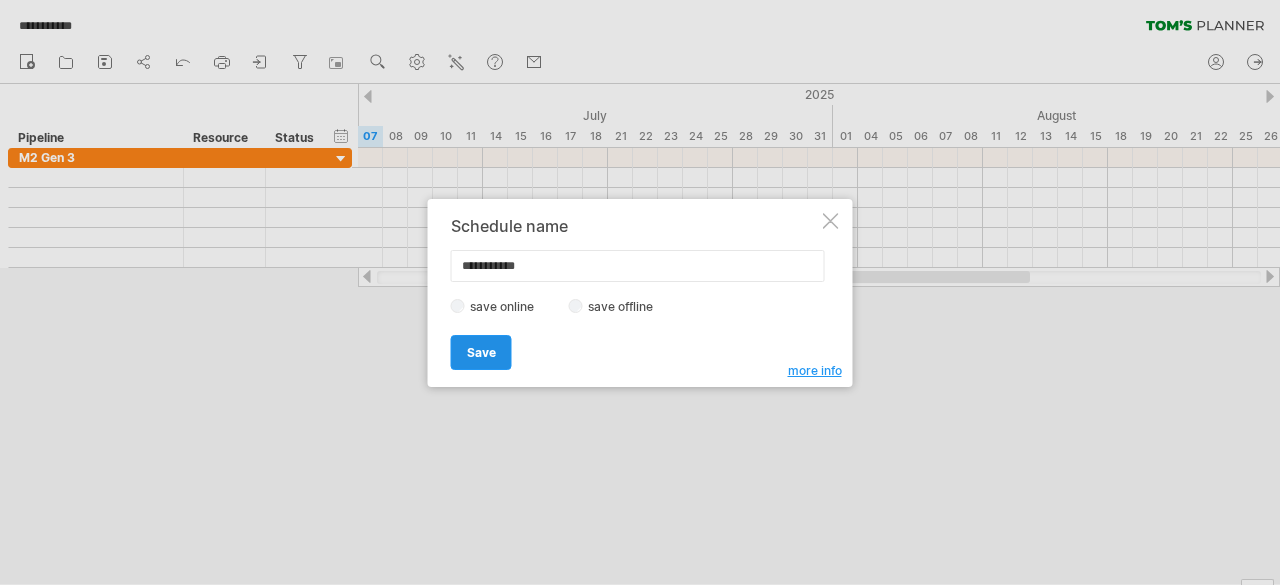 click on "Save" at bounding box center [481, 352] 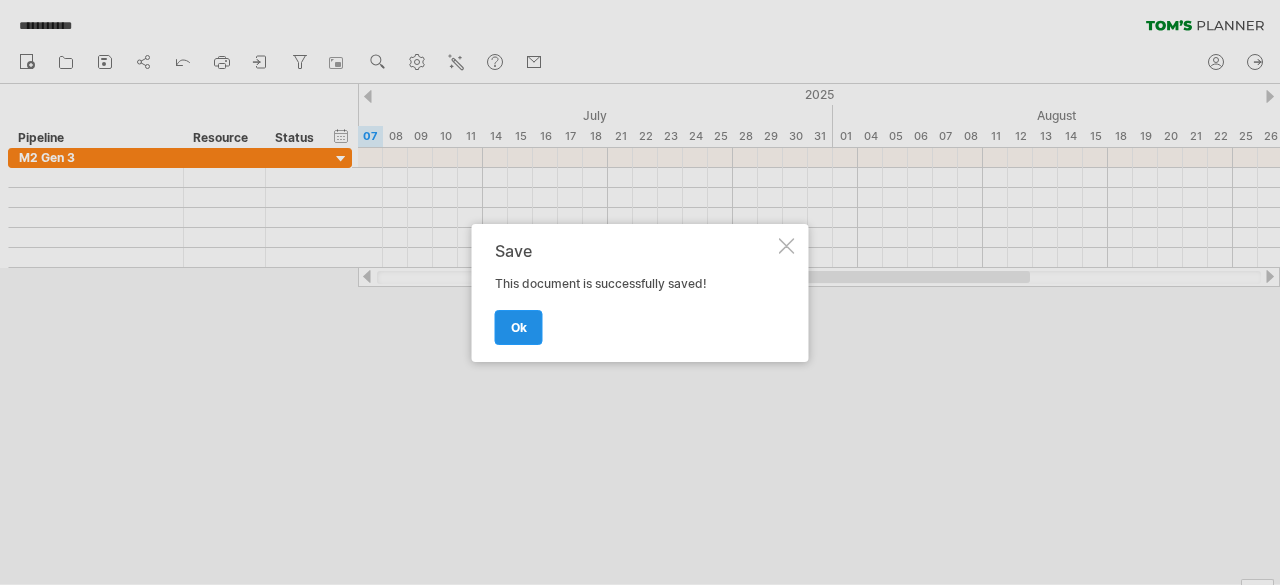click on "ok" at bounding box center [519, 327] 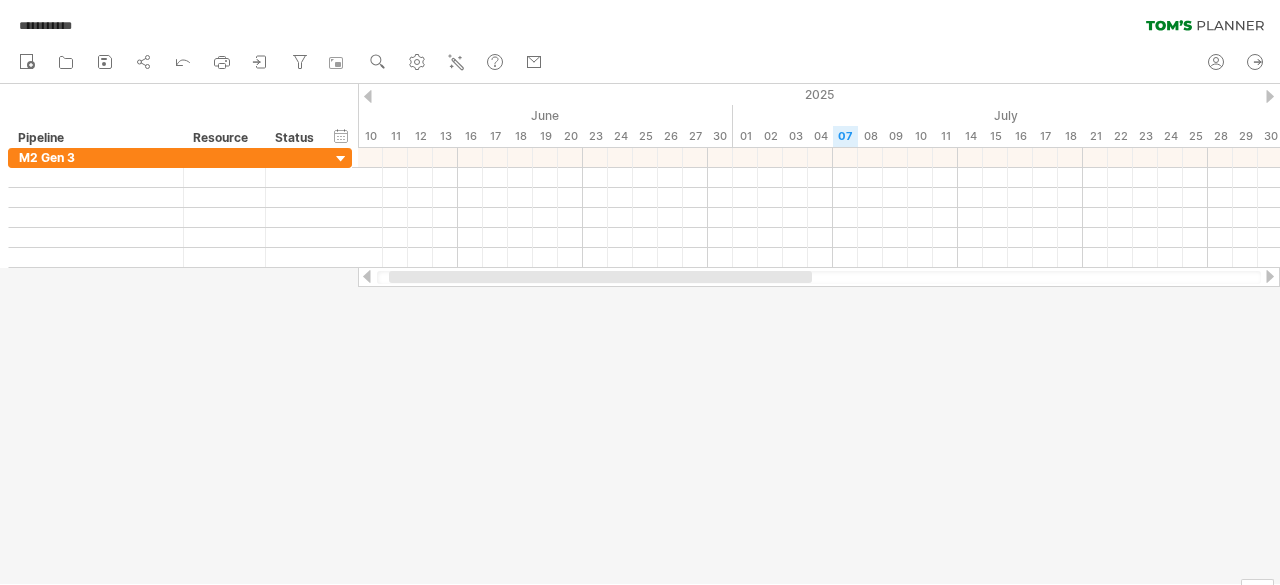 drag, startPoint x: 646, startPoint y: 278, endPoint x: 401, endPoint y: 289, distance: 245.24681 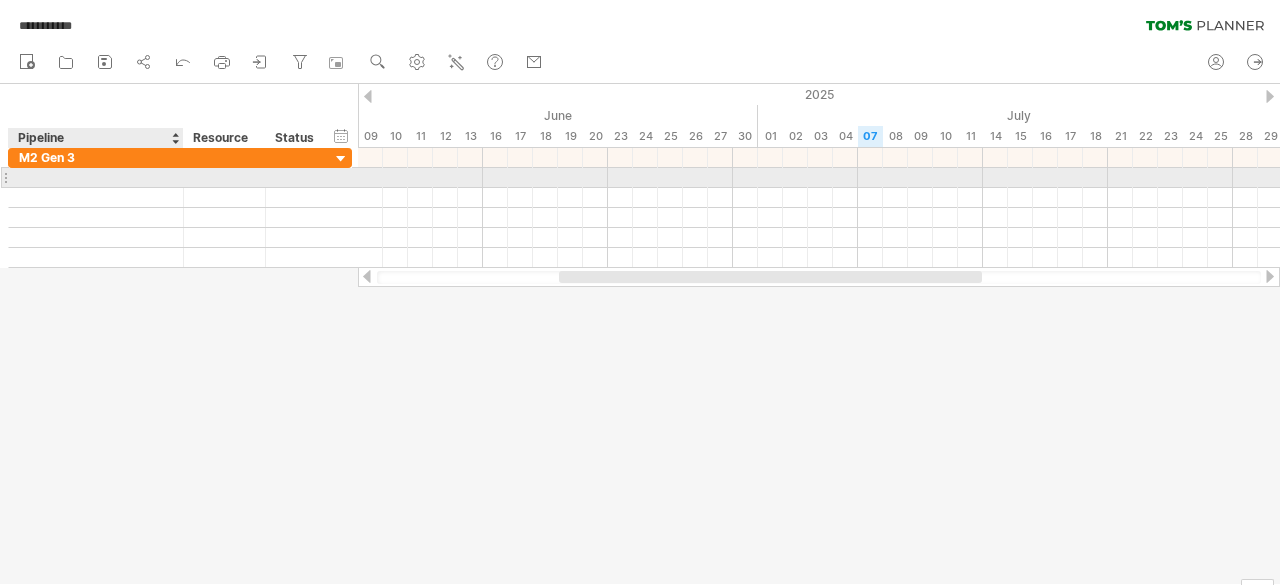 click at bounding box center (96, 177) 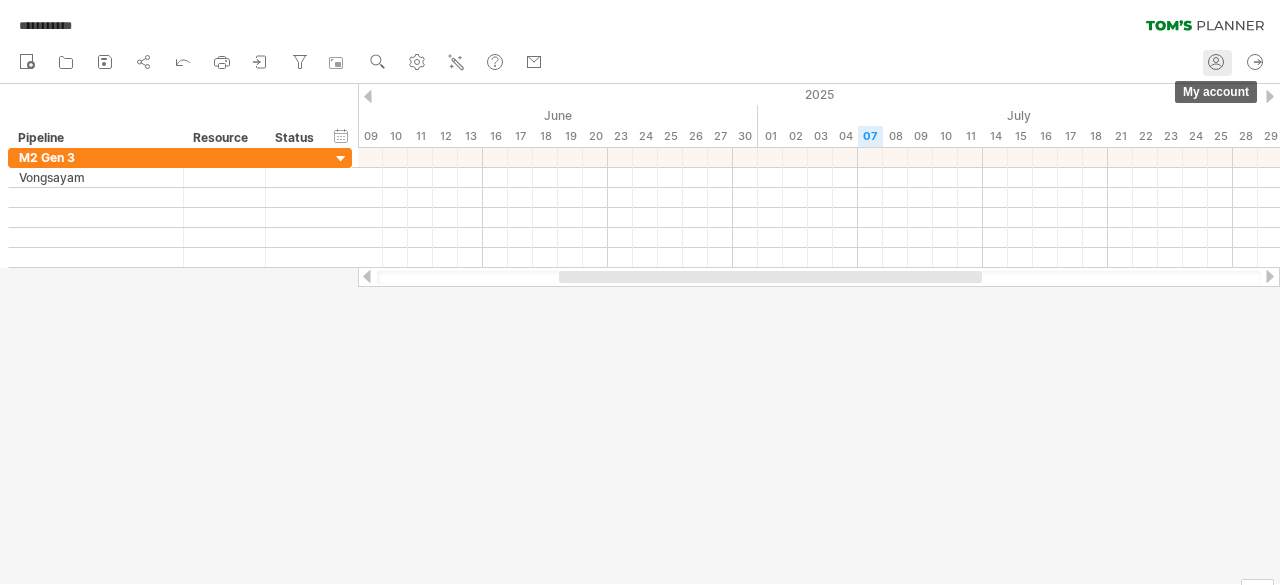 click at bounding box center [1216, 62] 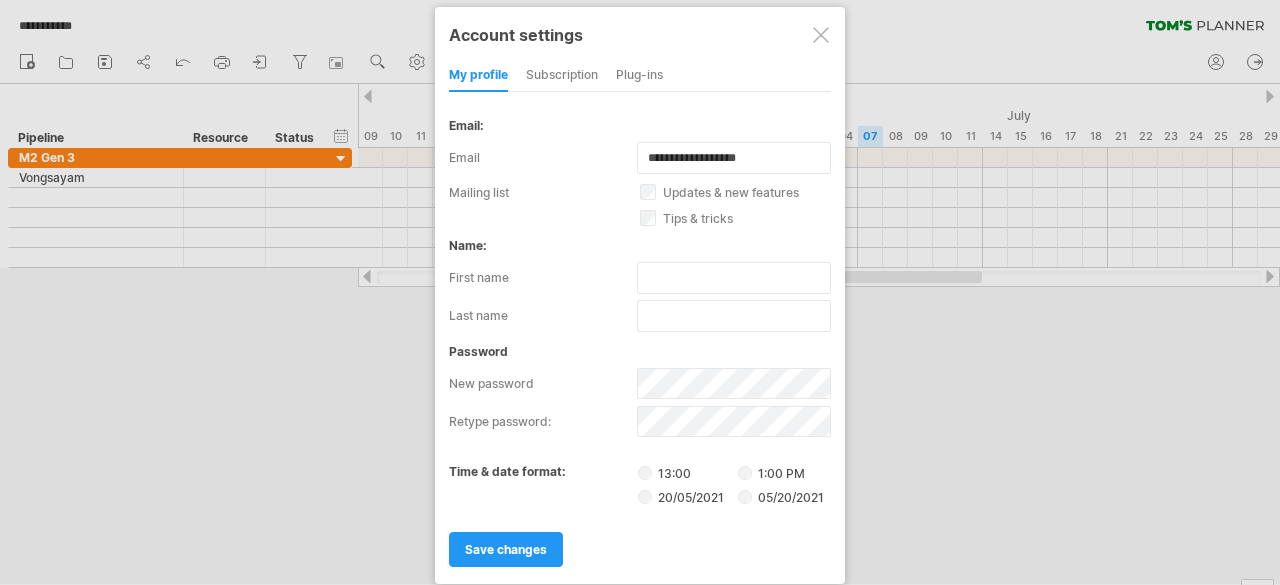 click on "subscription" at bounding box center [562, 76] 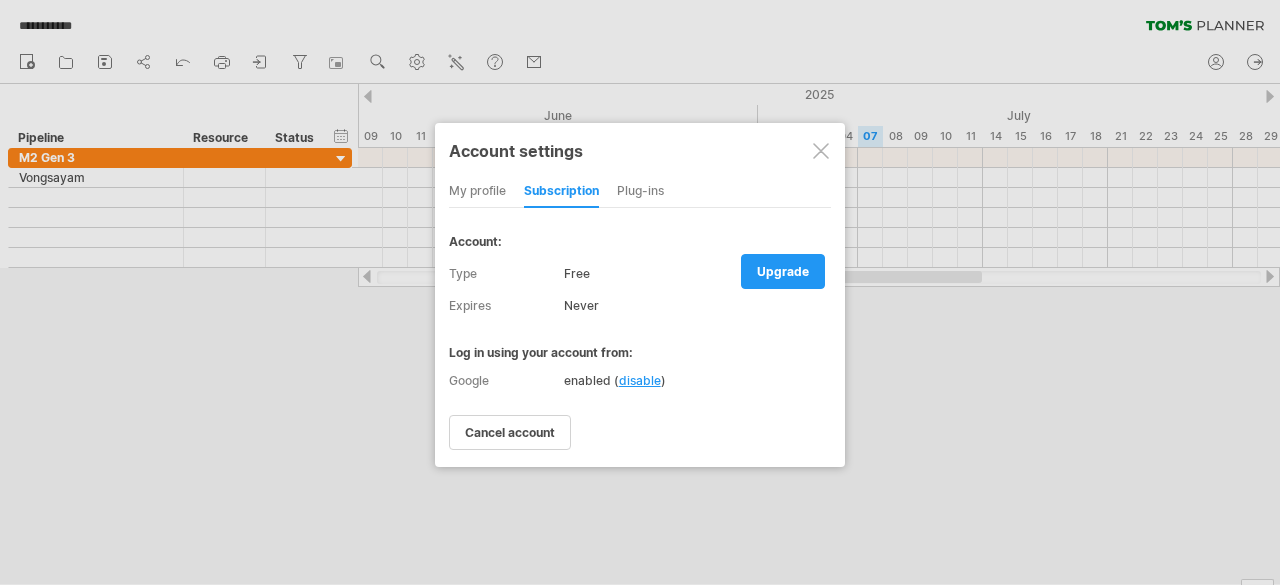 click on "Plug-ins" at bounding box center [640, 192] 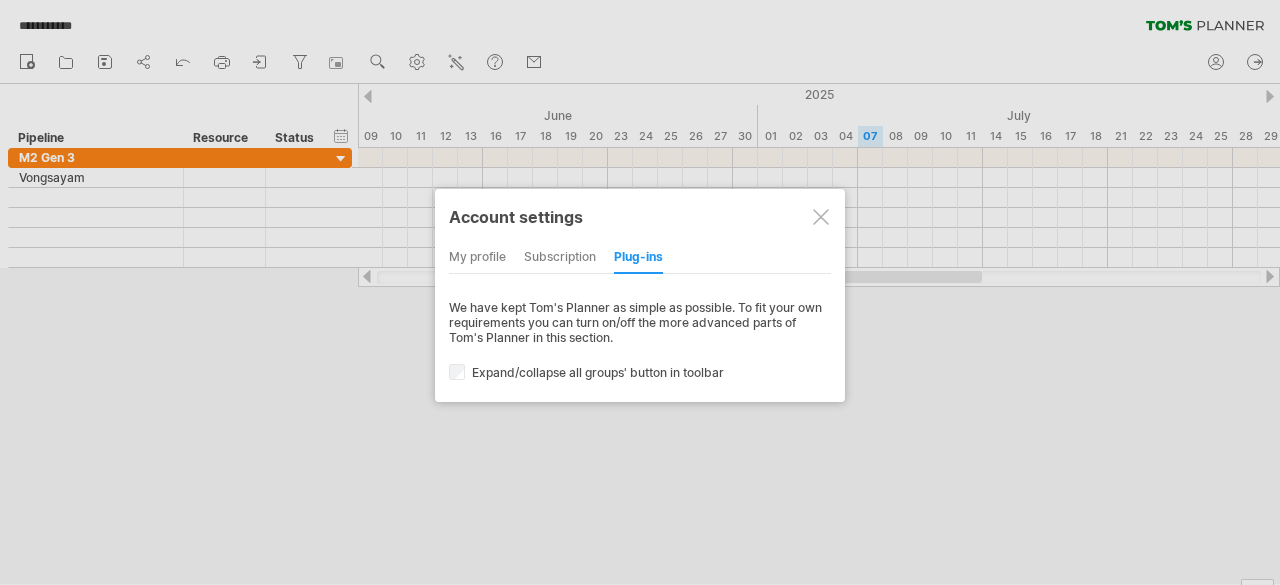 click on "my profile" at bounding box center (477, 258) 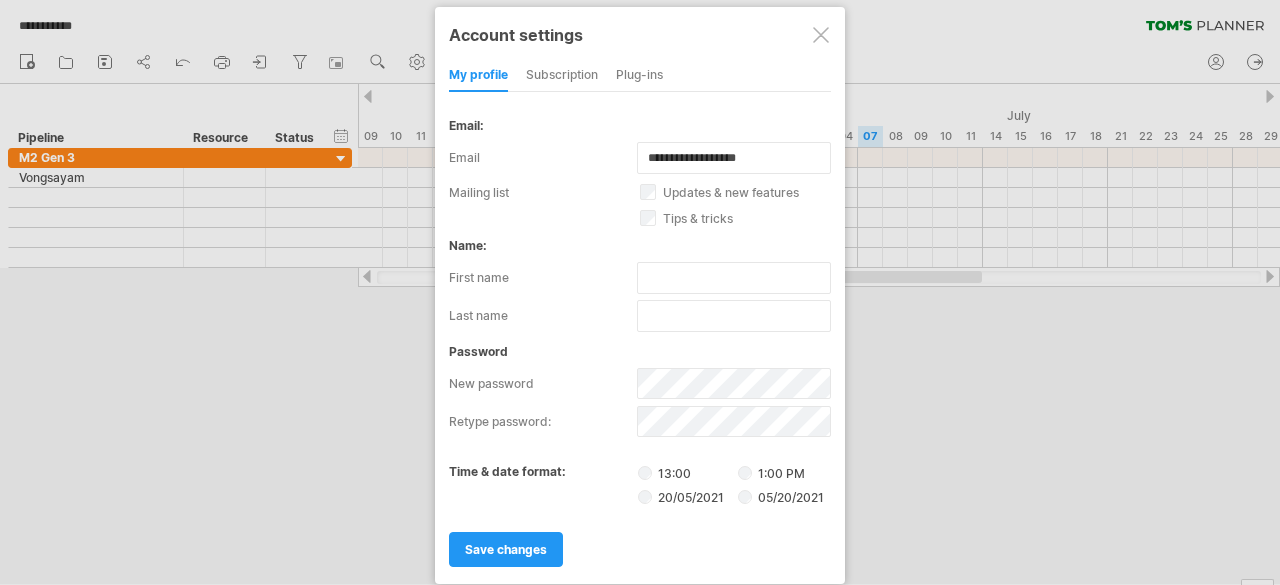click at bounding box center [821, 35] 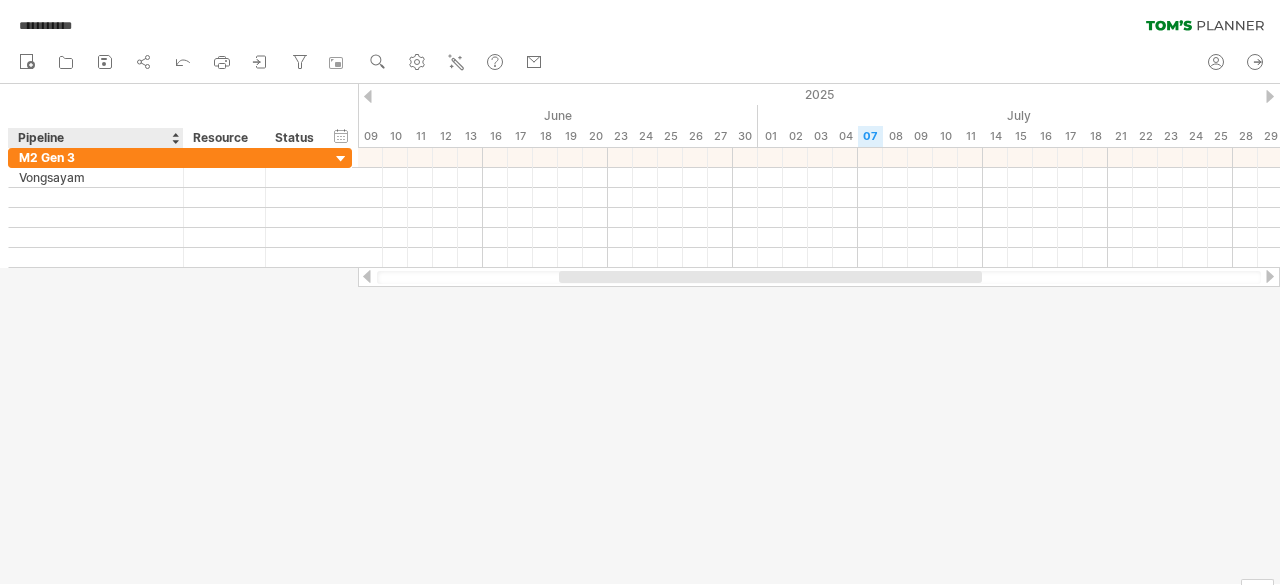 click on "hide start/end/duration show start/end/duration
******** Pipeline ******** Resource ****** Status" at bounding box center (179, 116) 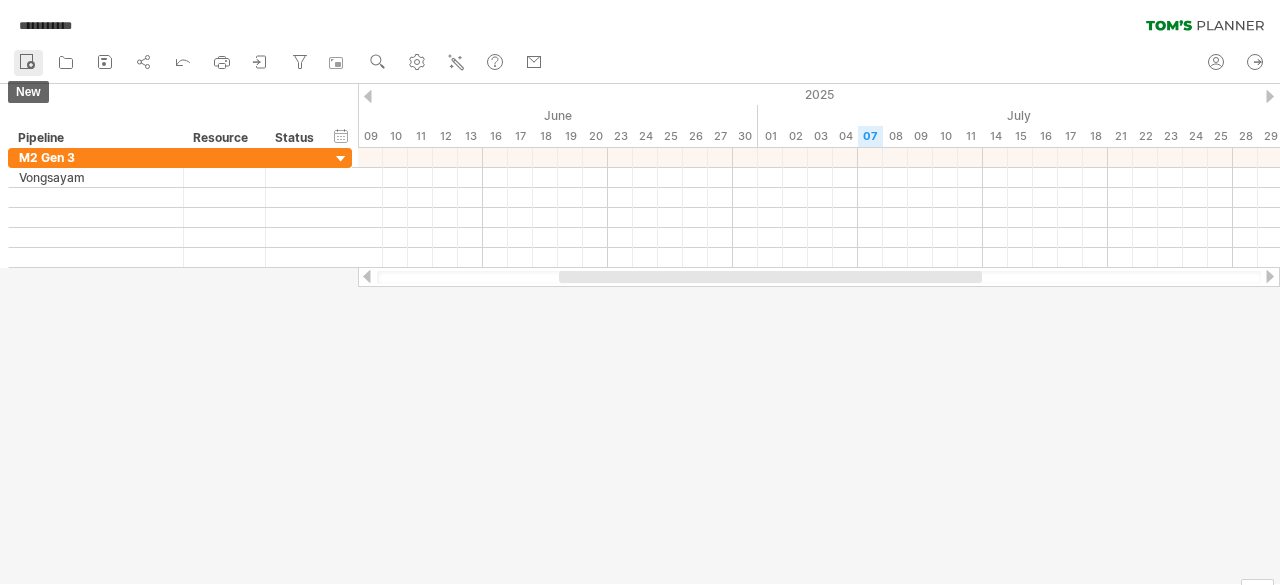 click at bounding box center [27, 61] 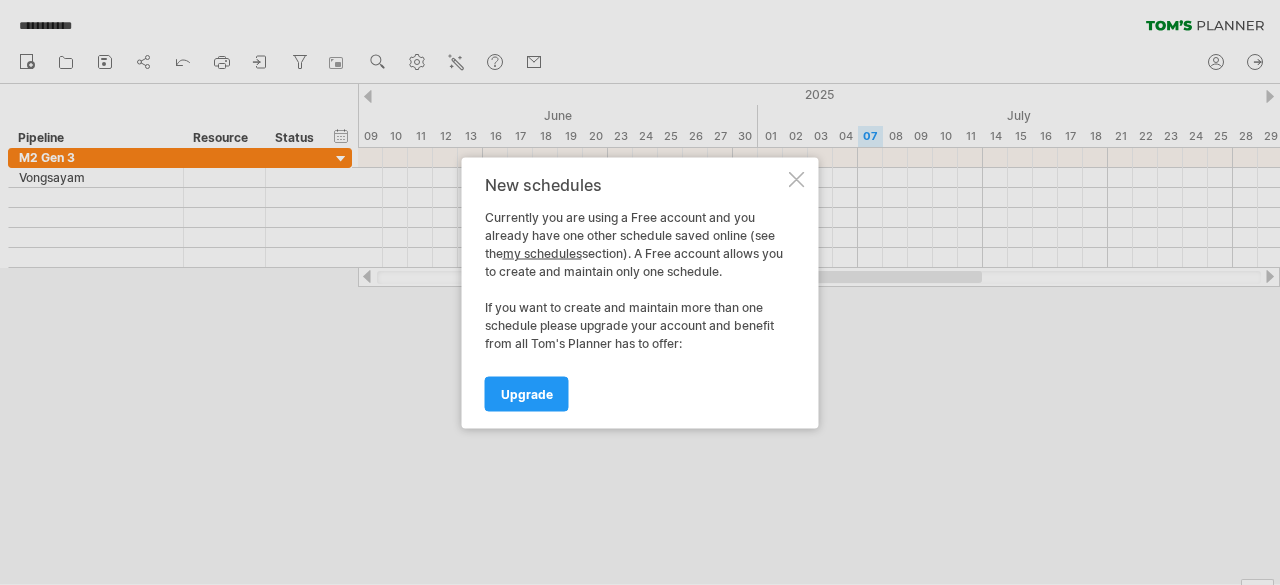 drag, startPoint x: 800, startPoint y: 179, endPoint x: 765, endPoint y: 185, distance: 35.510563 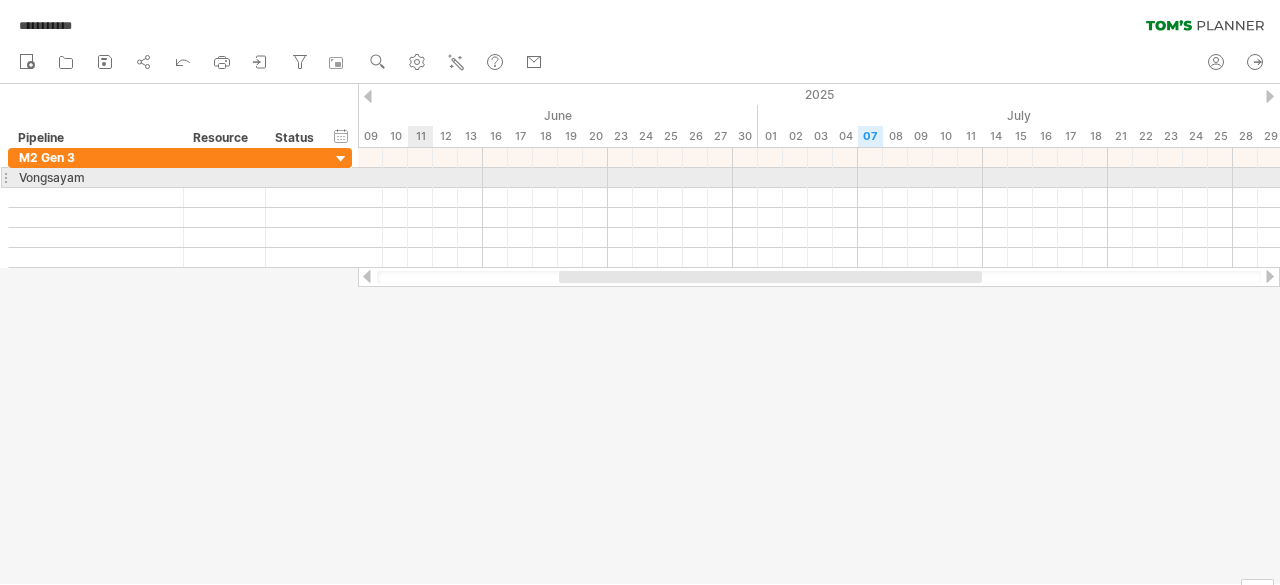 click at bounding box center (819, 178) 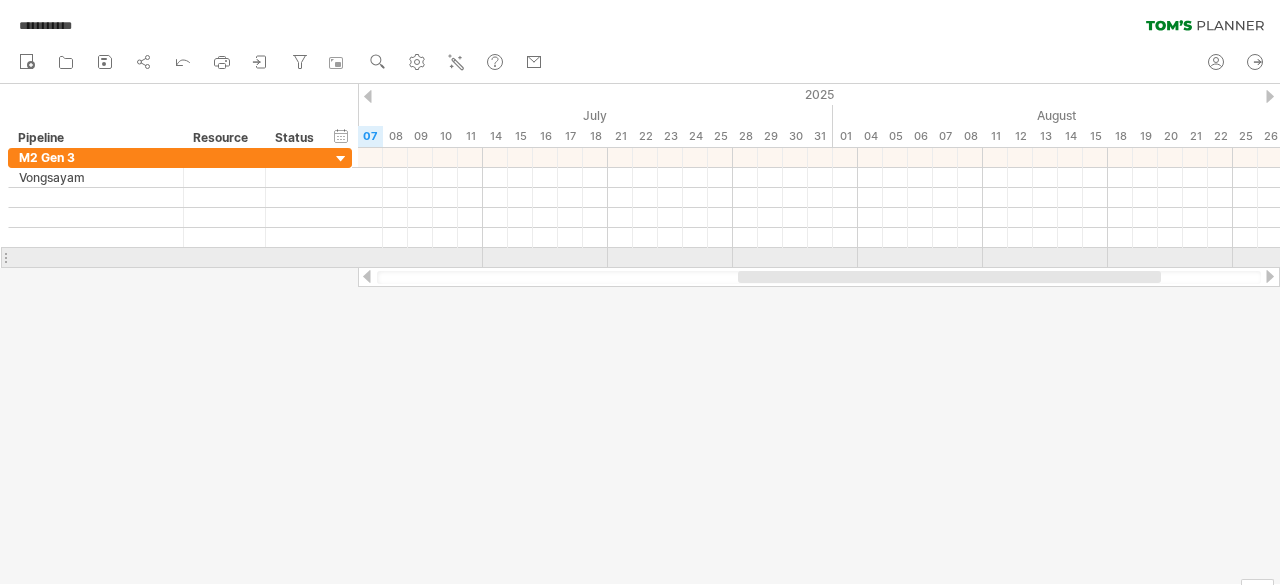 drag, startPoint x: 631, startPoint y: 275, endPoint x: 810, endPoint y: 268, distance: 179.13683 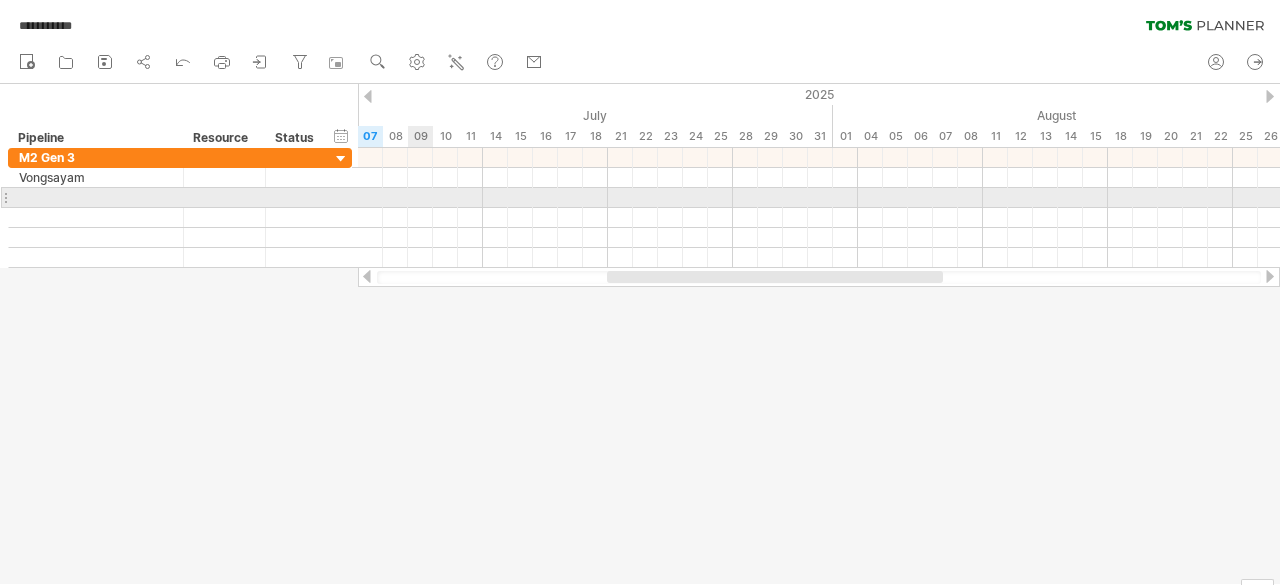 click at bounding box center [819, 198] 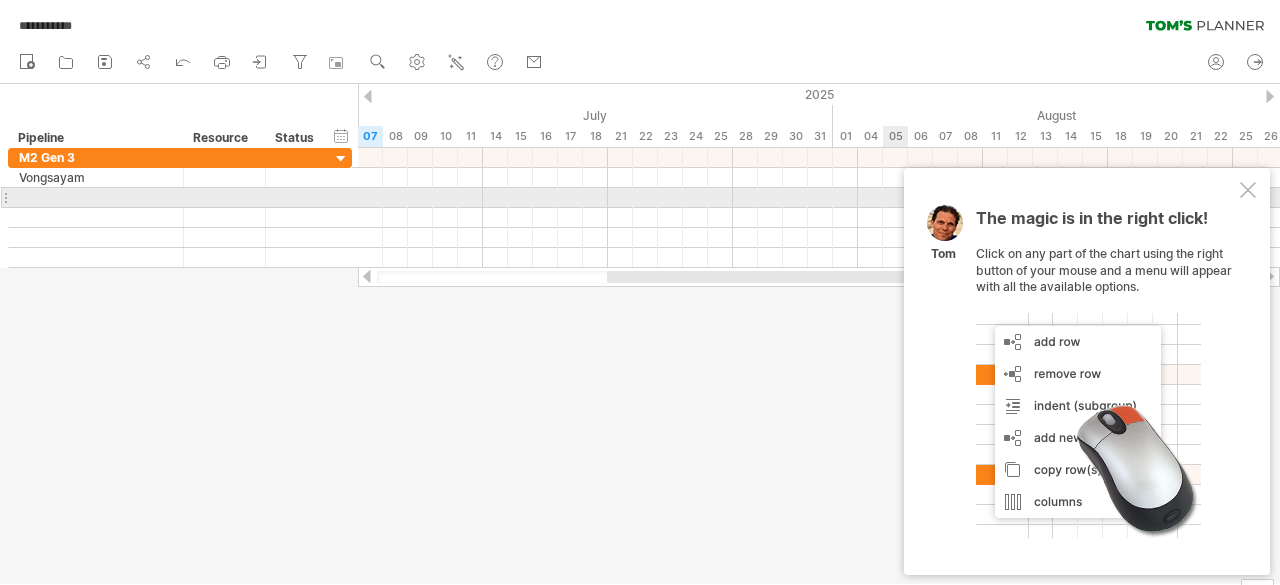 click at bounding box center [1248, 190] 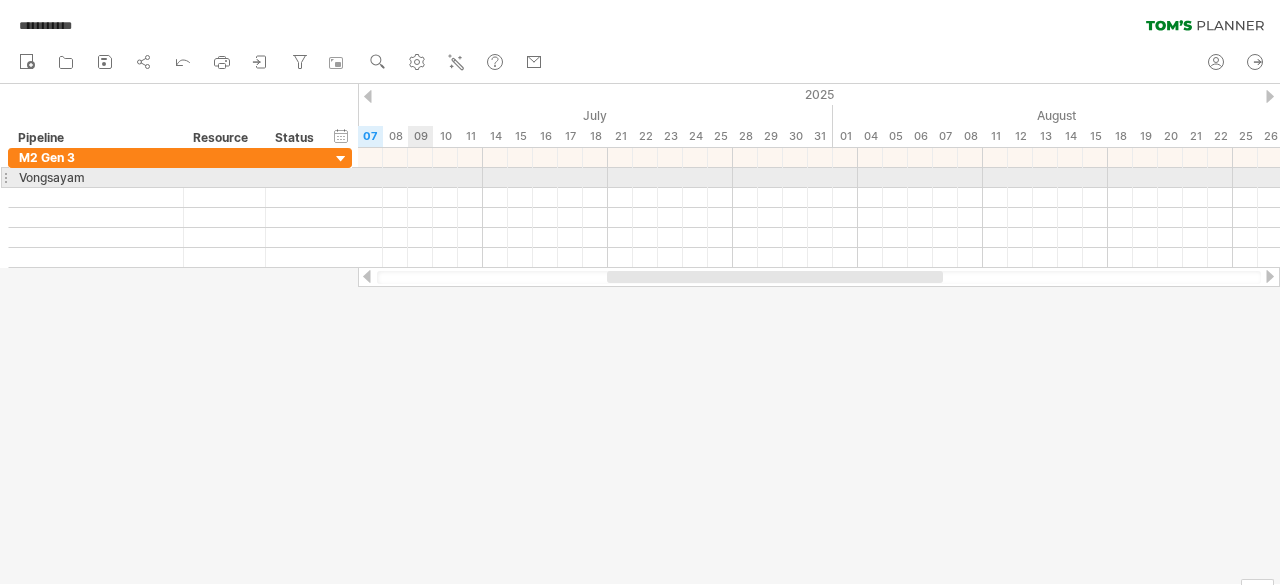 click at bounding box center (819, 178) 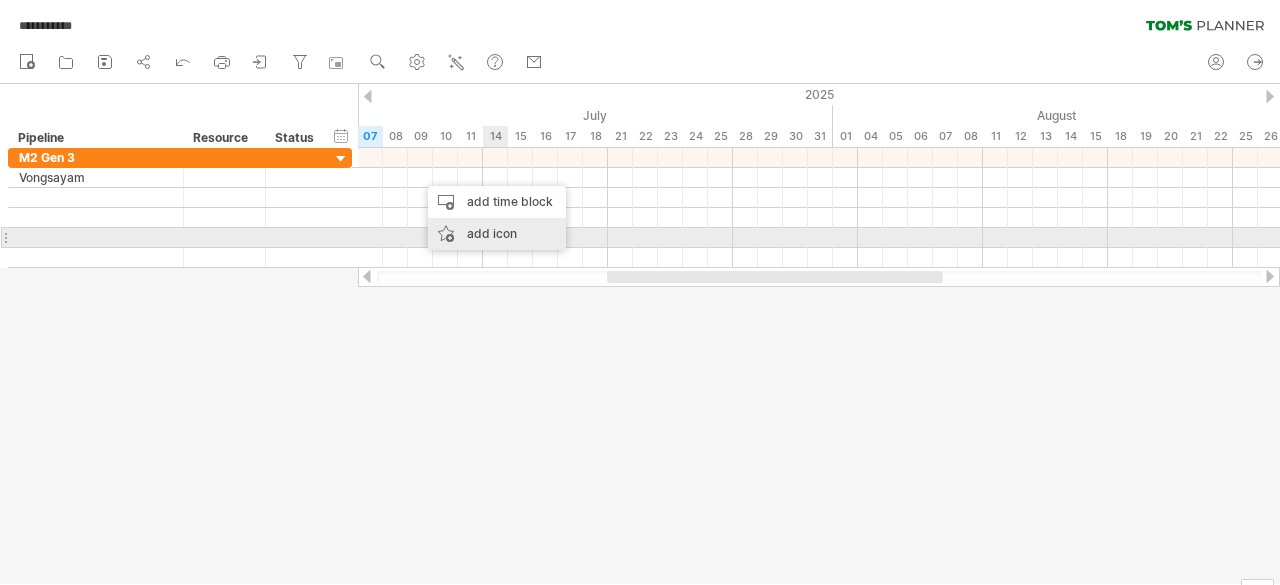 click on "add icon" at bounding box center [497, 234] 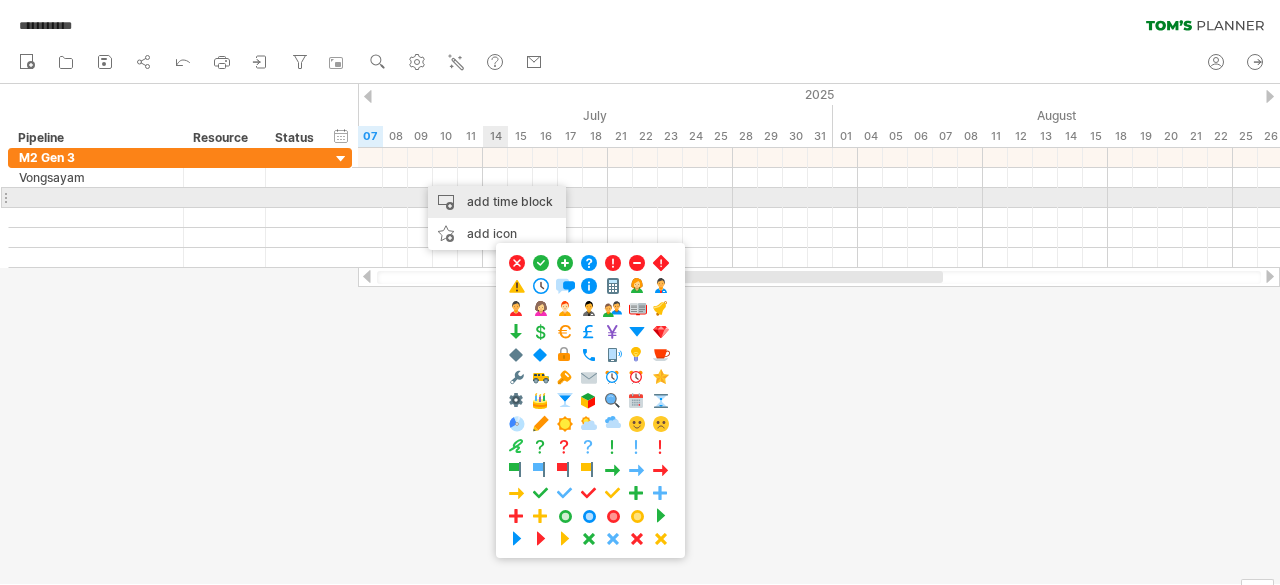 click on "add time block" at bounding box center (497, 202) 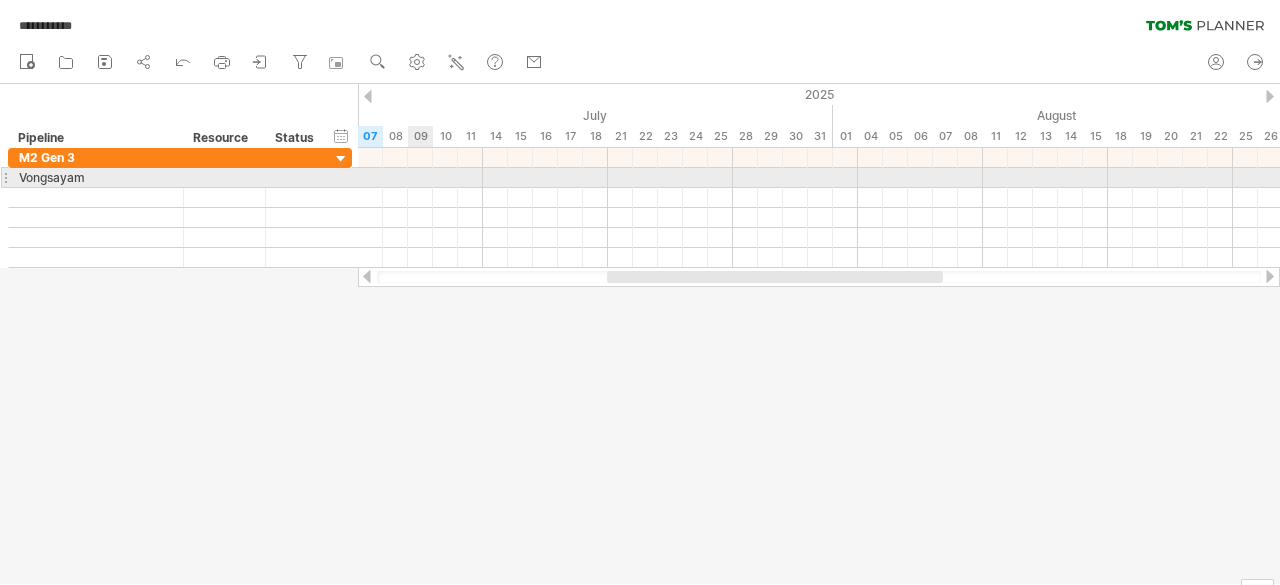 click at bounding box center [819, 178] 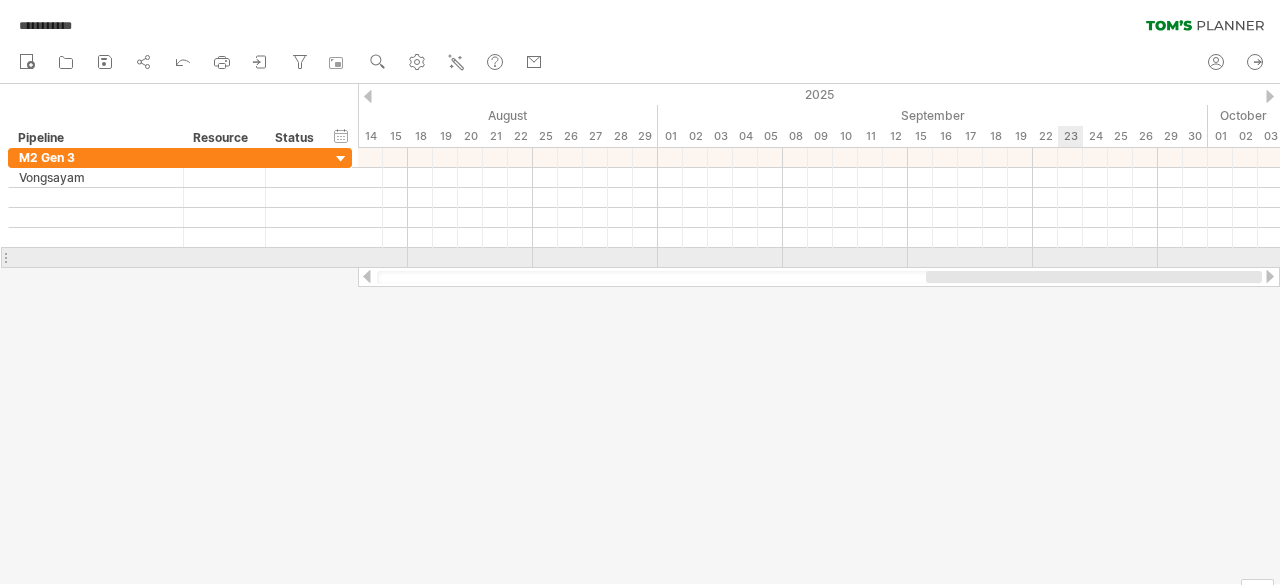 drag, startPoint x: 647, startPoint y: 277, endPoint x: 780, endPoint y: 269, distance: 133.24039 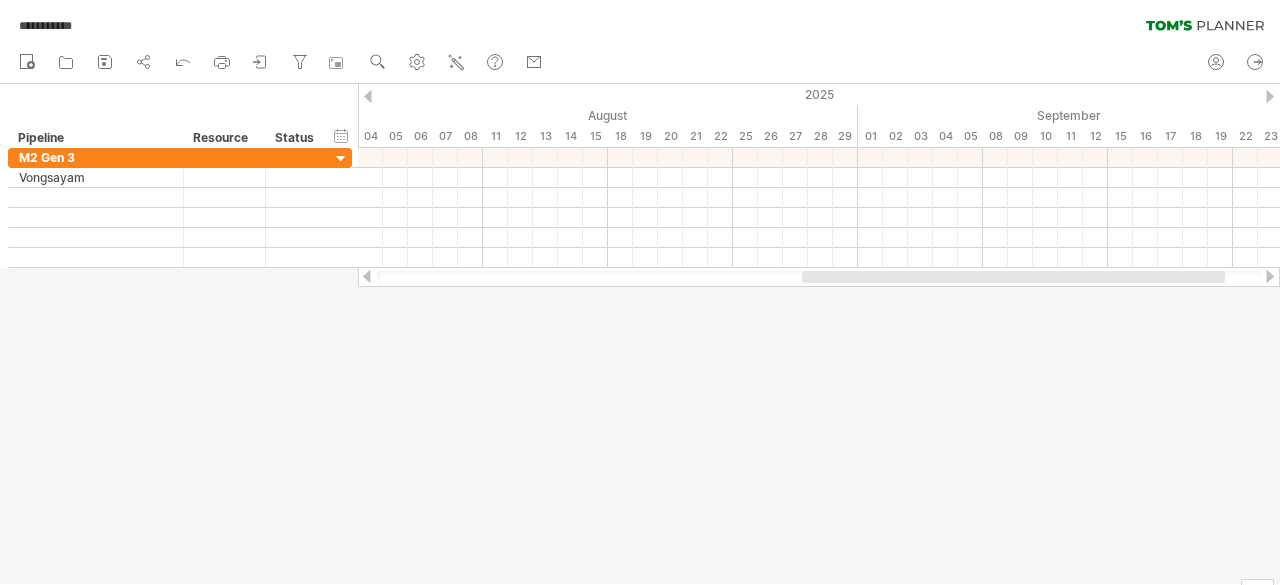 click at bounding box center (819, 277) 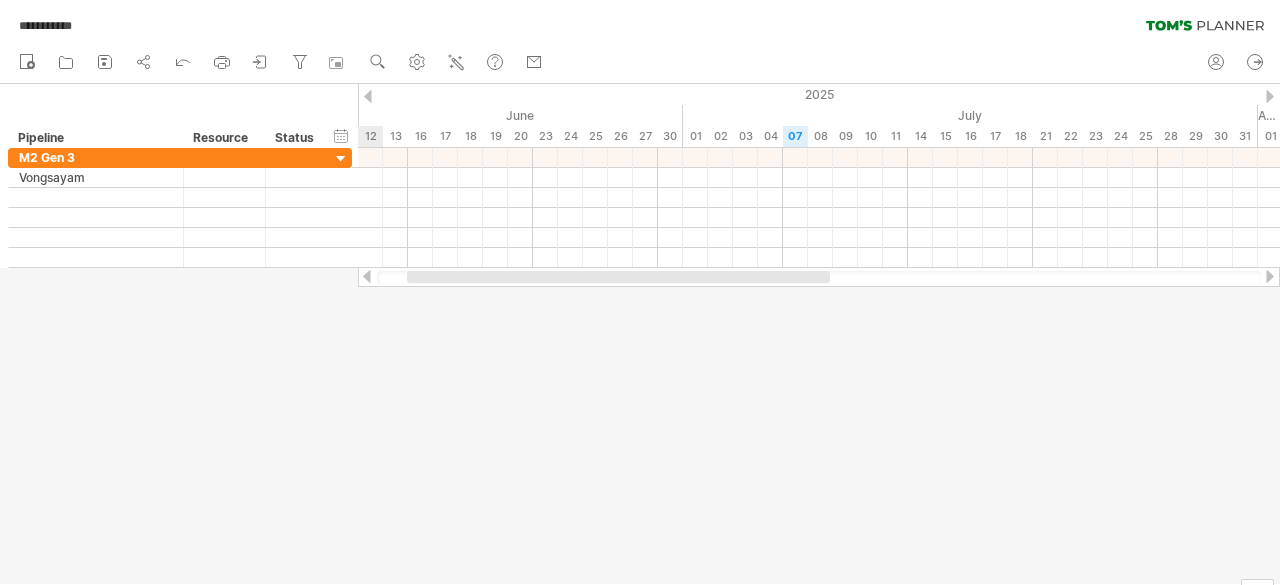 drag, startPoint x: 702, startPoint y: 281, endPoint x: 390, endPoint y: 288, distance: 312.07852 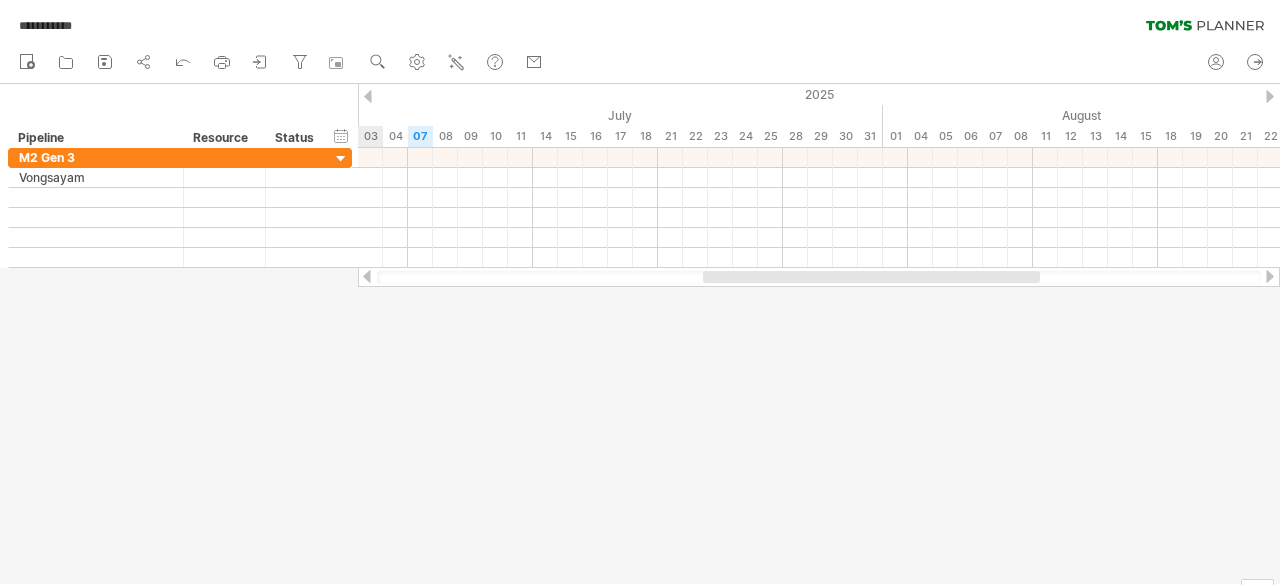 drag, startPoint x: 550, startPoint y: 280, endPoint x: 730, endPoint y: 275, distance: 180.06943 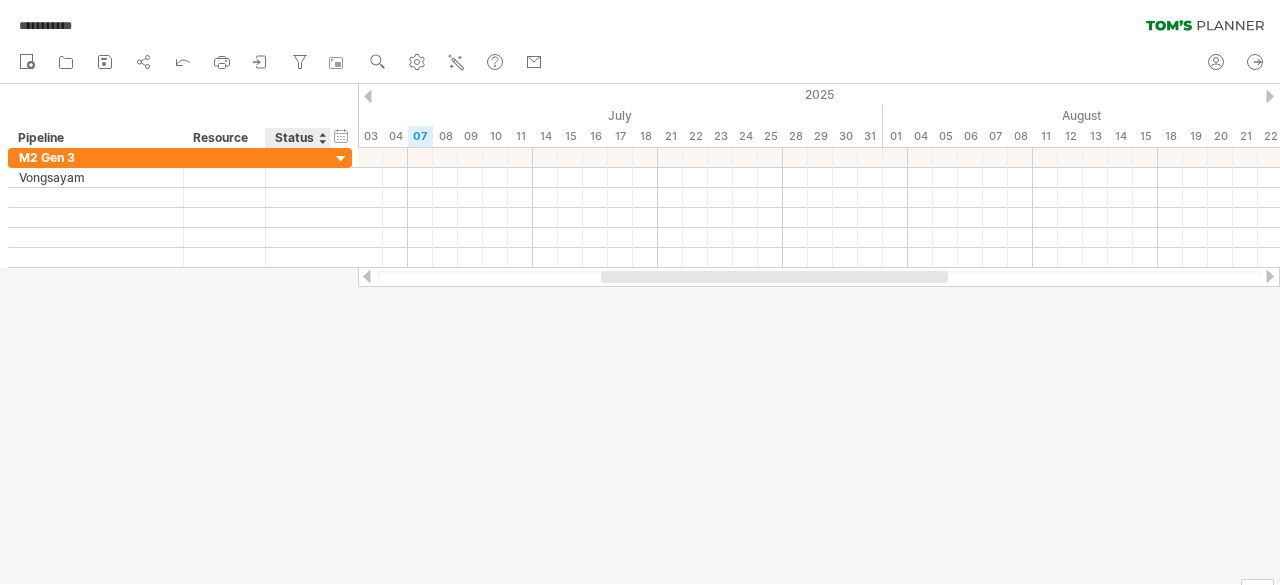 click on "Status" at bounding box center [297, 138] 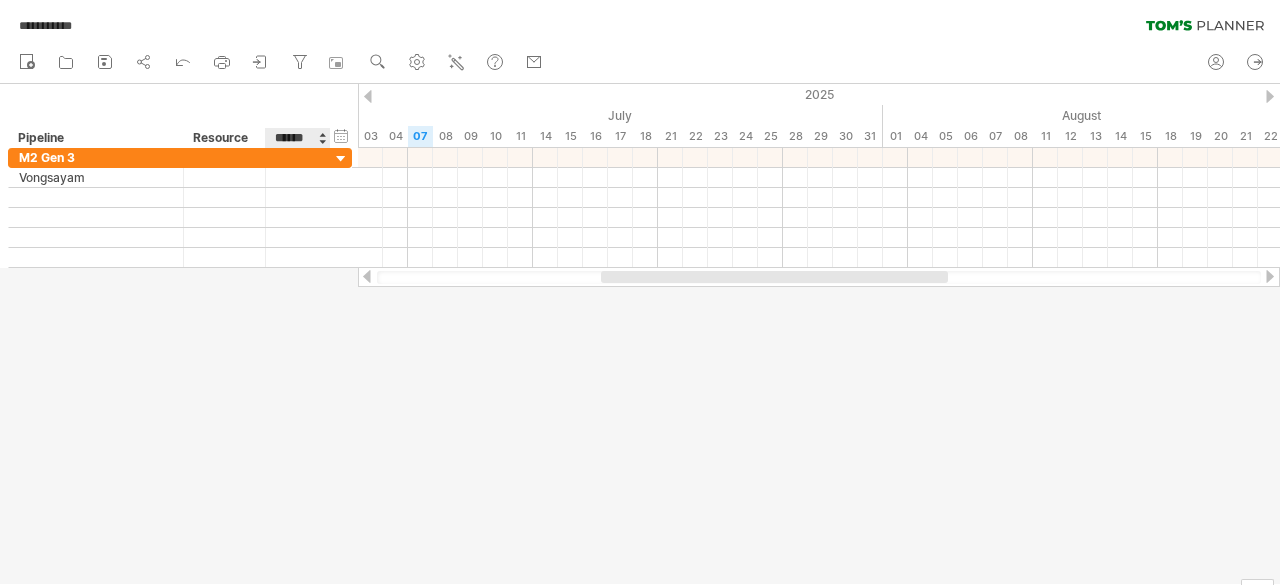 click at bounding box center [322, 138] 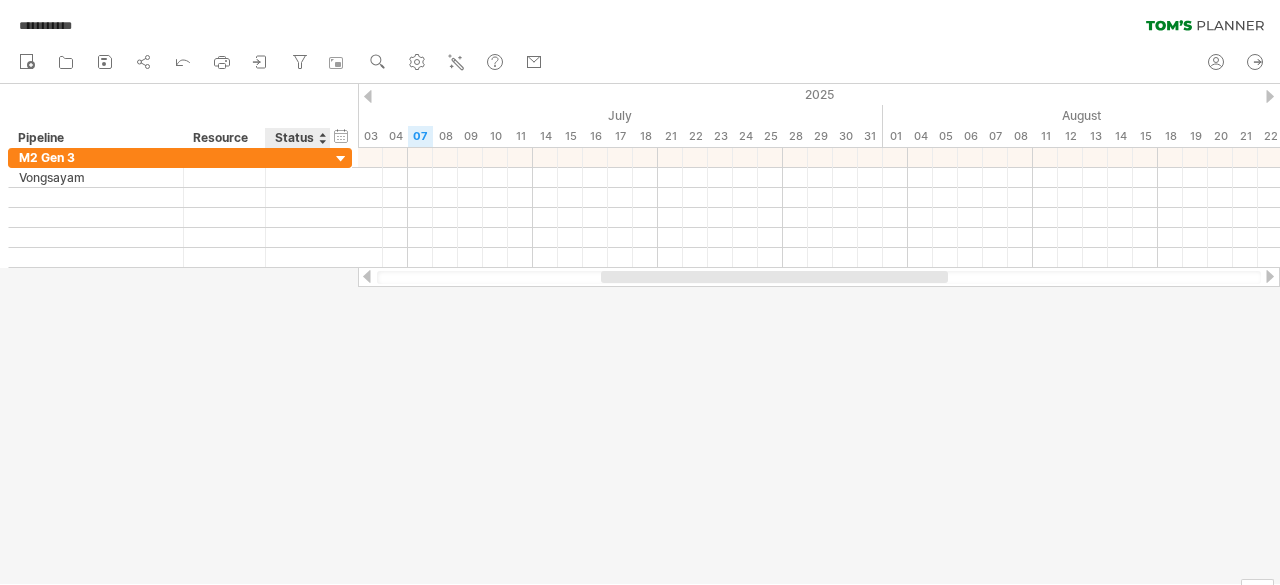 click at bounding box center [322, 138] 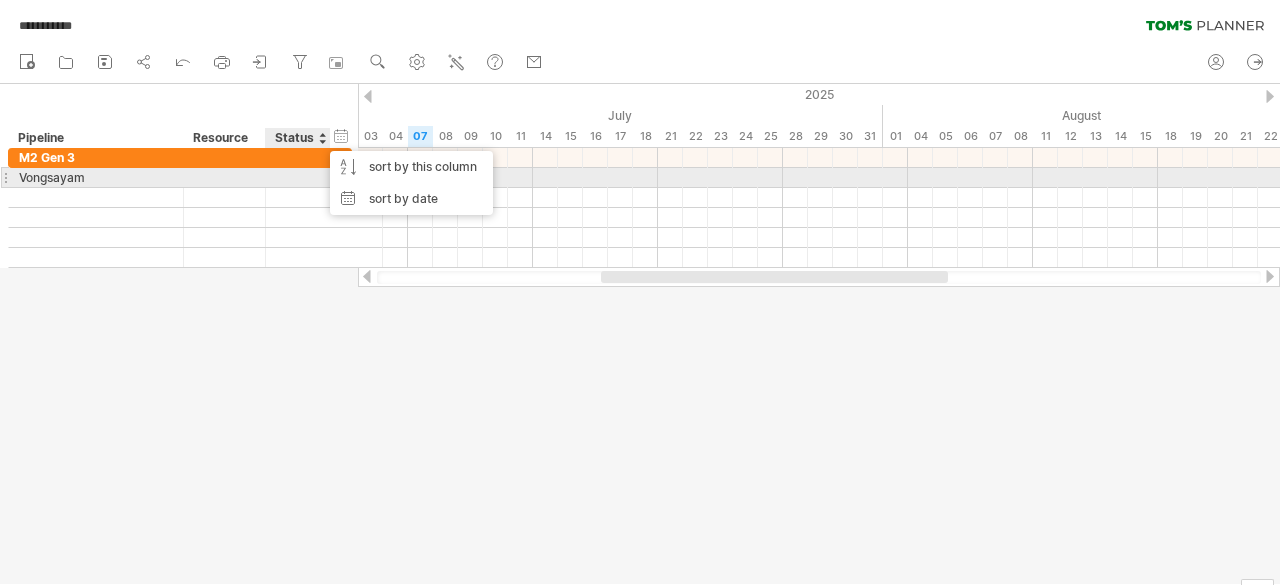 click at bounding box center [96, 177] 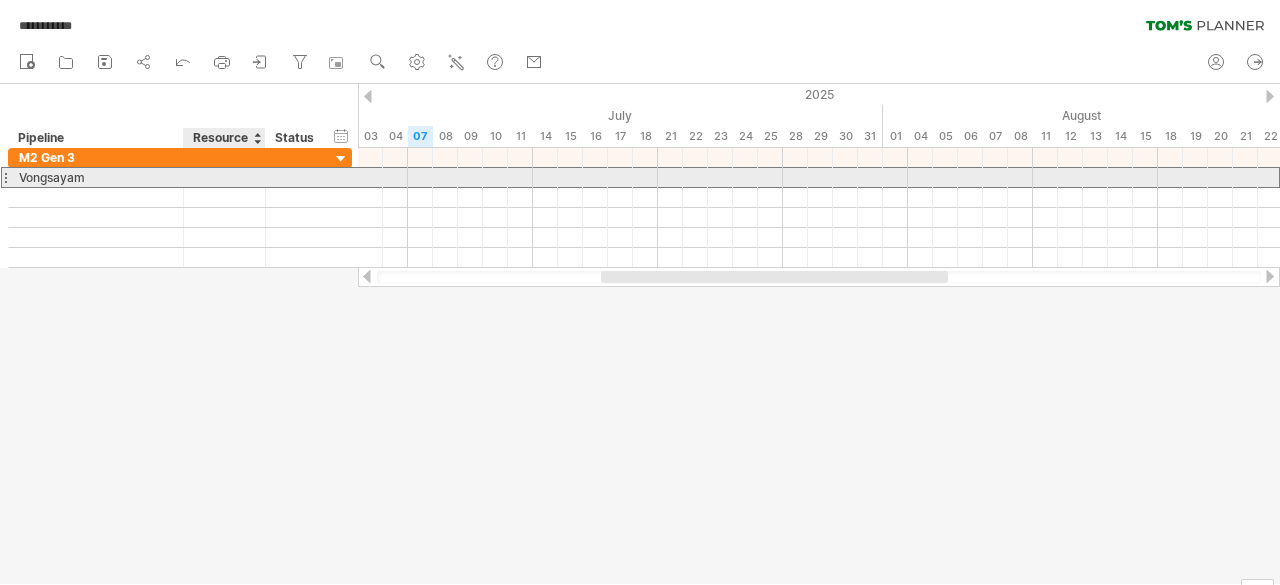 click at bounding box center [96, 177] 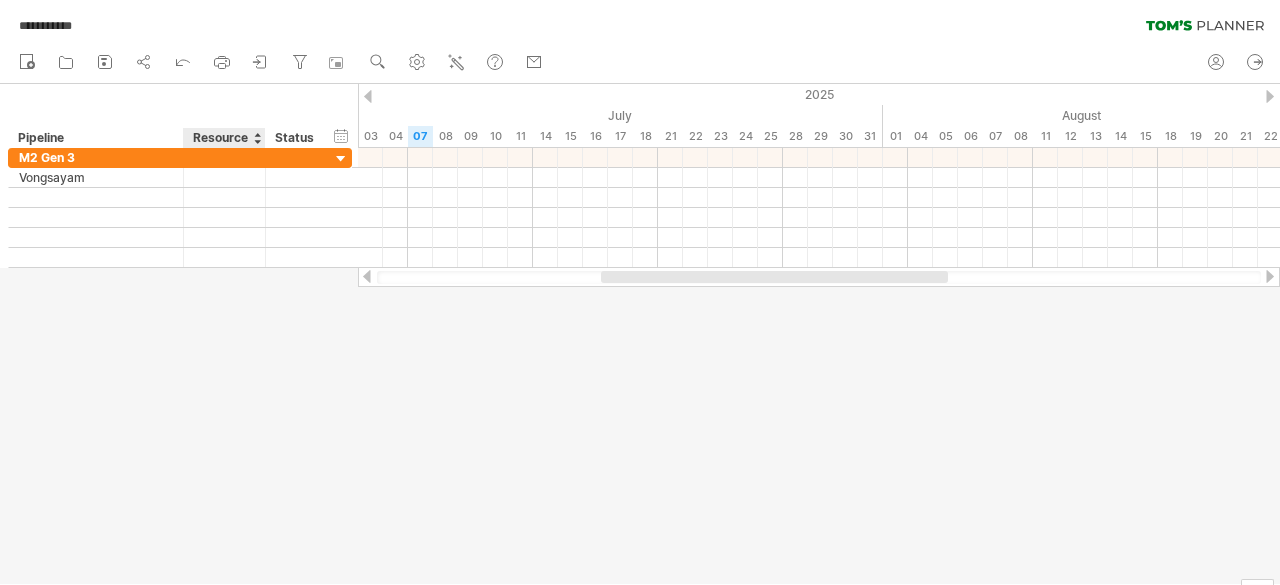 click on "Resource" at bounding box center [223, 138] 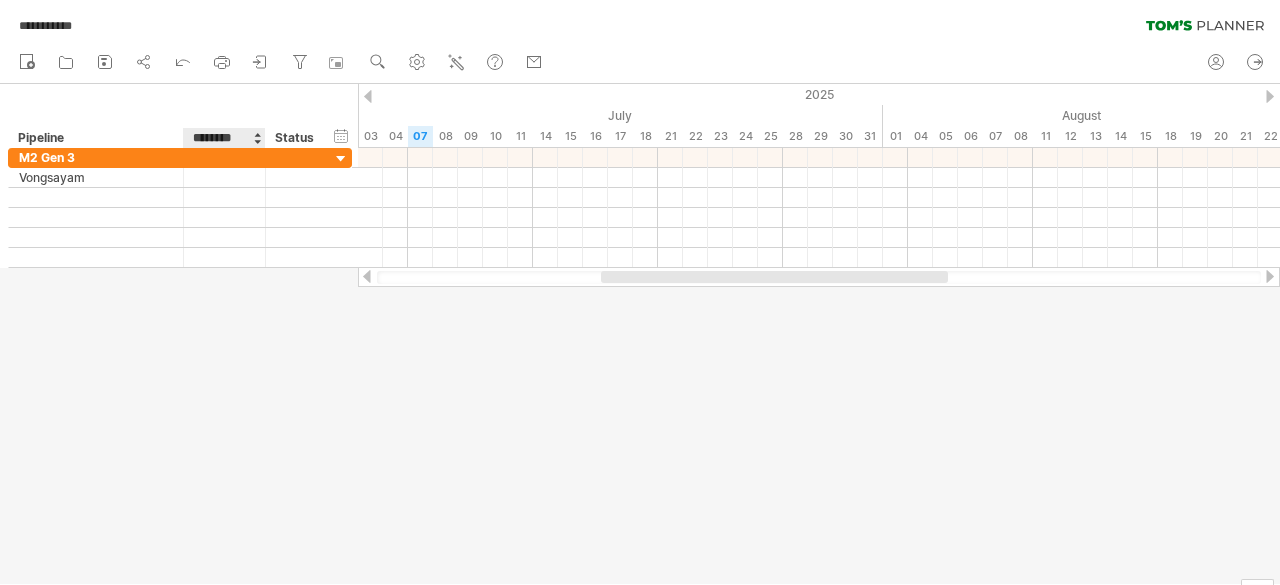 drag, startPoint x: 250, startPoint y: 136, endPoint x: 196, endPoint y: 137, distance: 54.00926 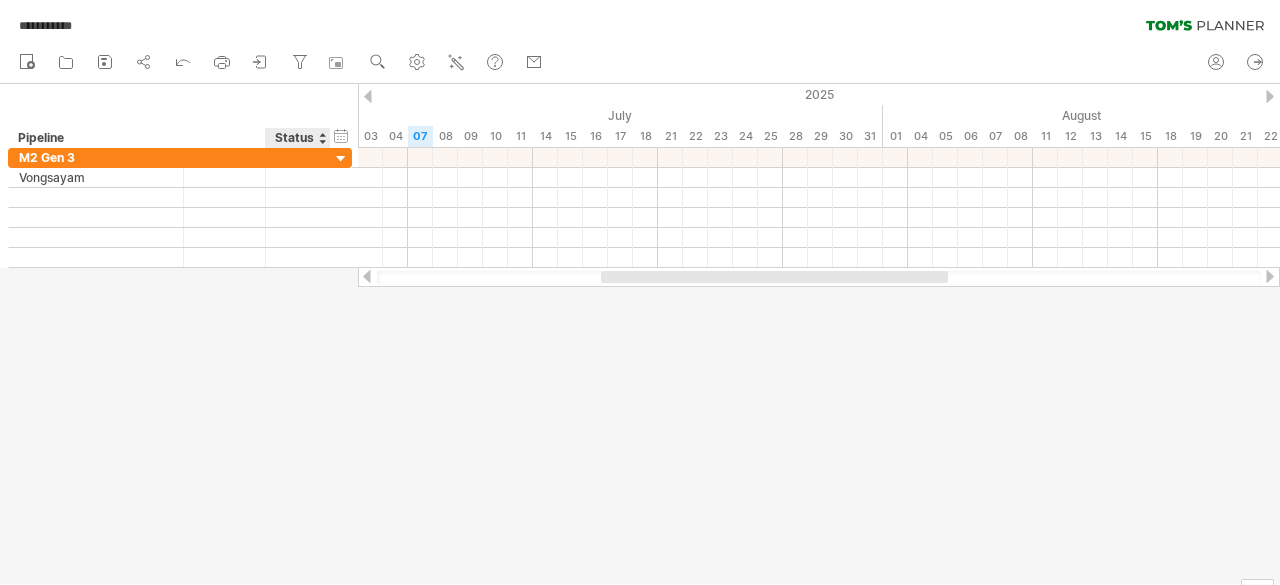click on "Status" at bounding box center (297, 138) 